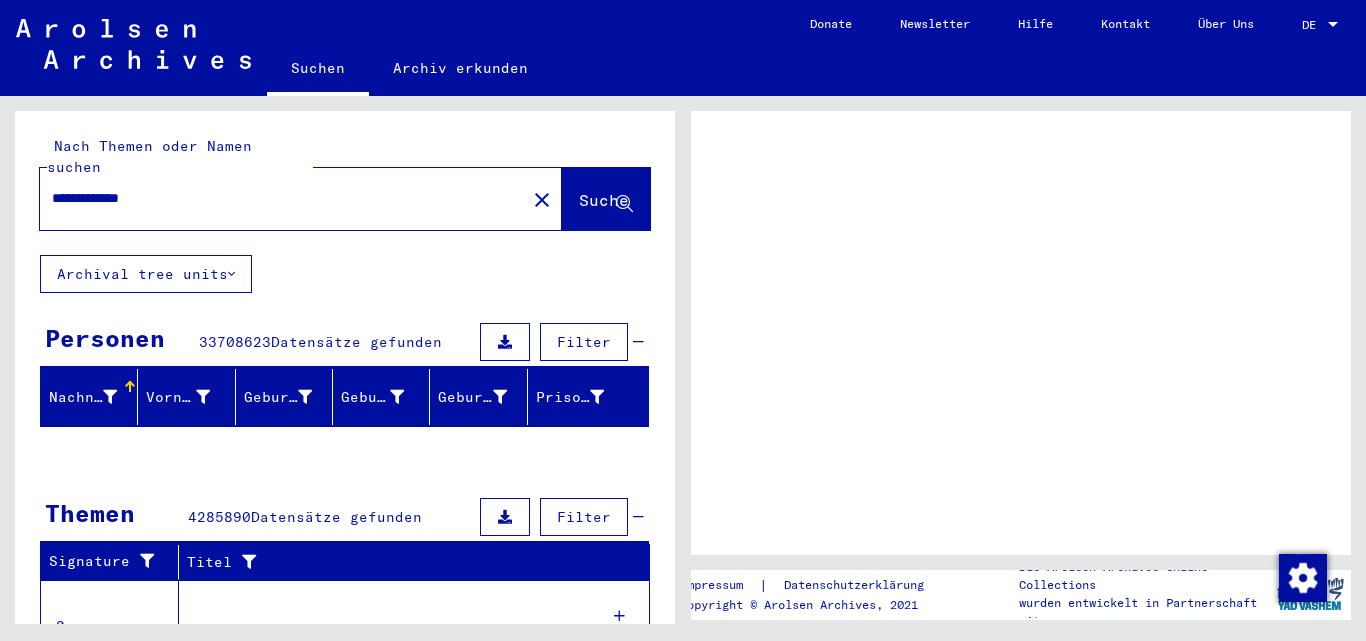 scroll, scrollTop: 0, scrollLeft: 0, axis: both 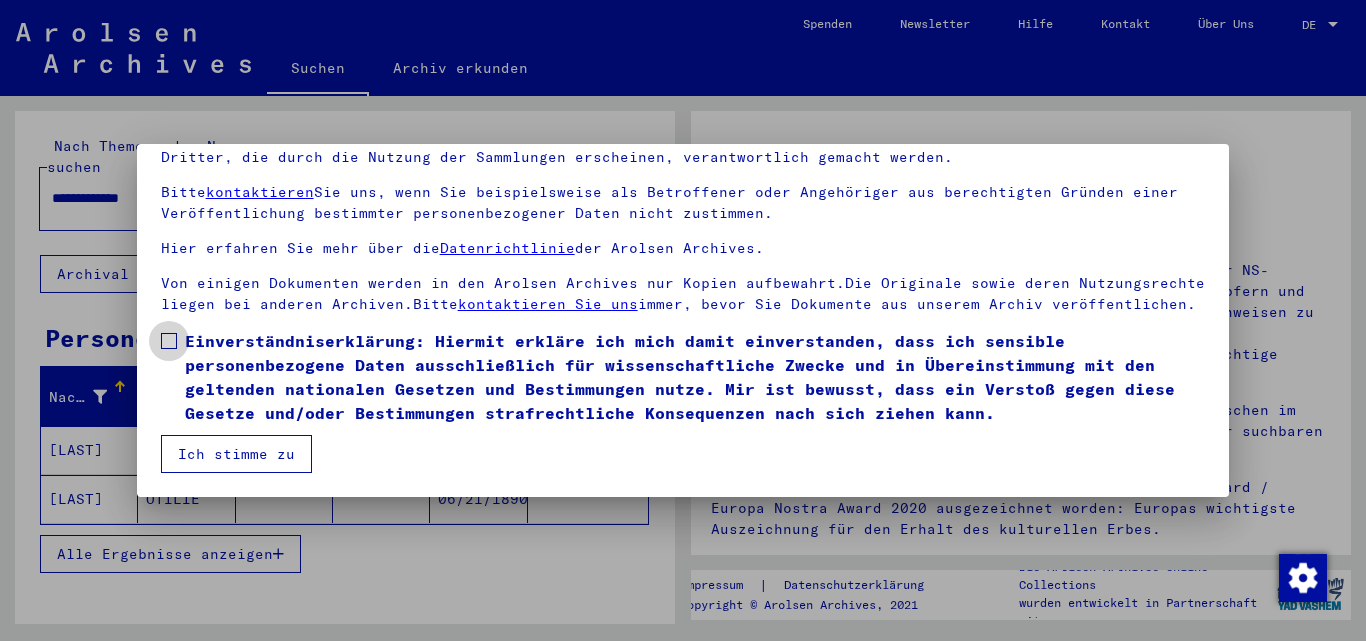 click on "Einverständniserklärung: Hiermit erkläre ich mich damit einverstanden, dass ich sensible personenbezogene Daten ausschließlich für wissenschaftliche Zwecke und in Übereinstimmung mit den geltenden nationalen Gesetzen und Bestimmungen nutze. Mir ist bewusst, dass ein Verstoß gegen diese Gesetze und/oder Bestimmungen strafrechtliche Konsequenzen nach sich ziehen kann." at bounding box center [683, 377] 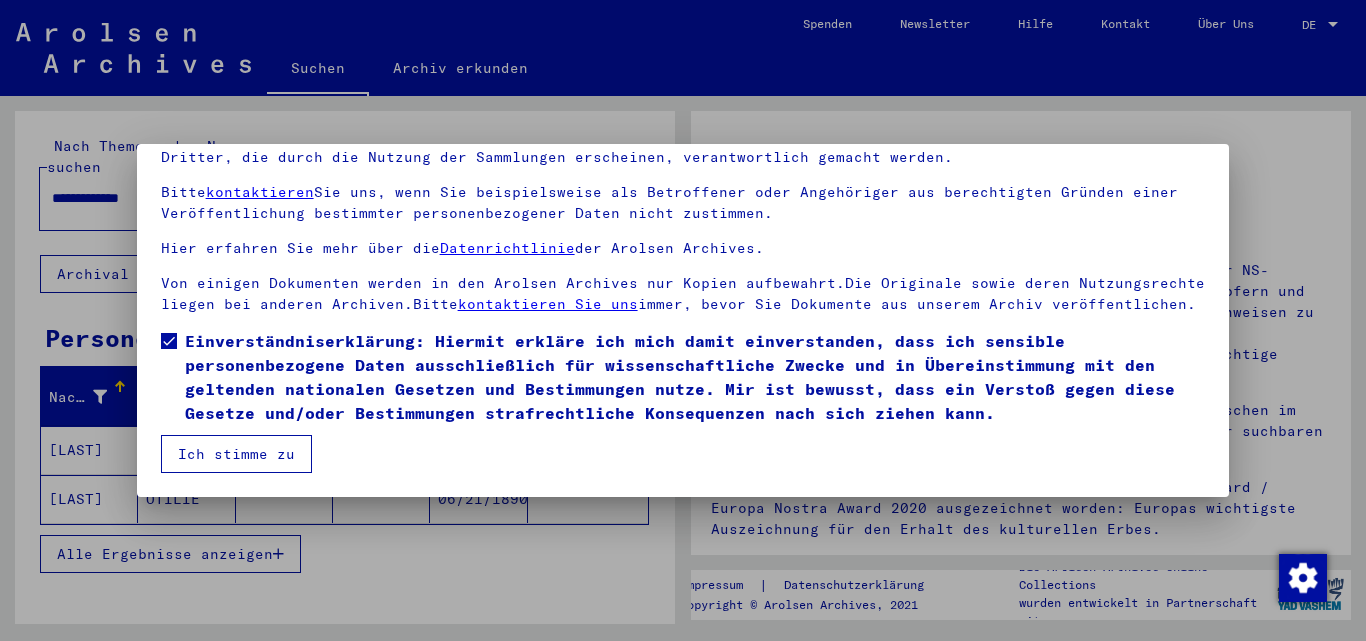 click on "Ich stimme zu" at bounding box center [236, 454] 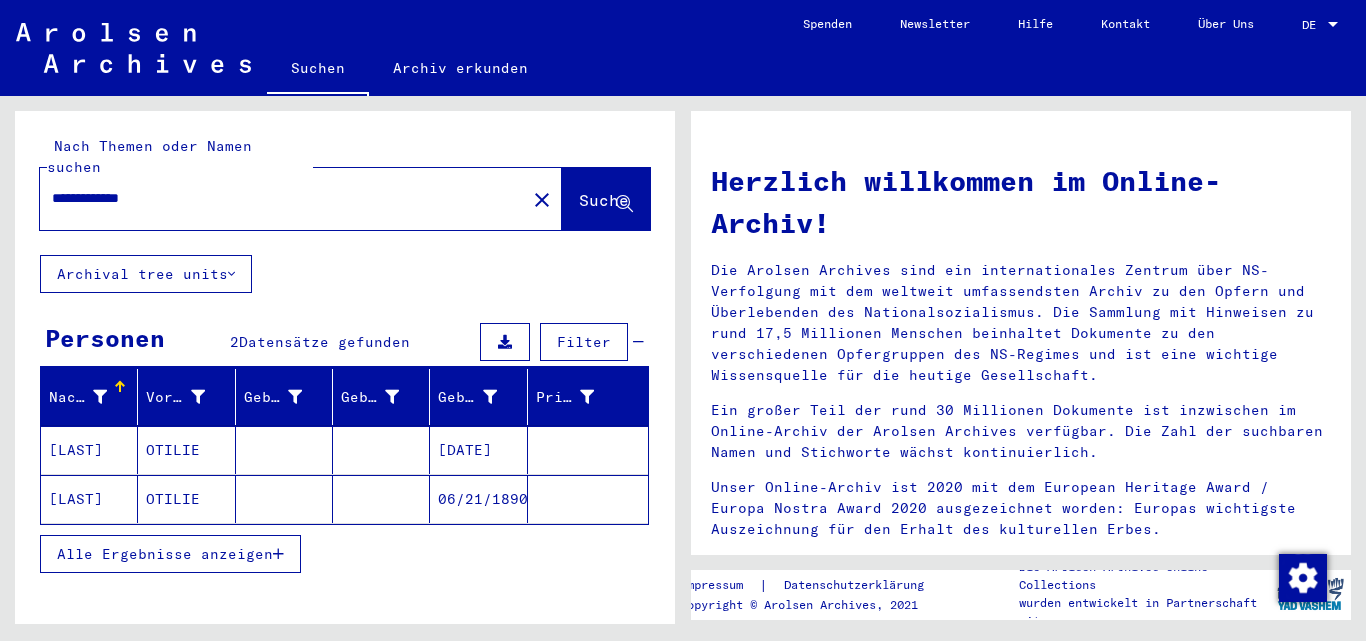 click on "[LAST]" at bounding box center [89, 499] 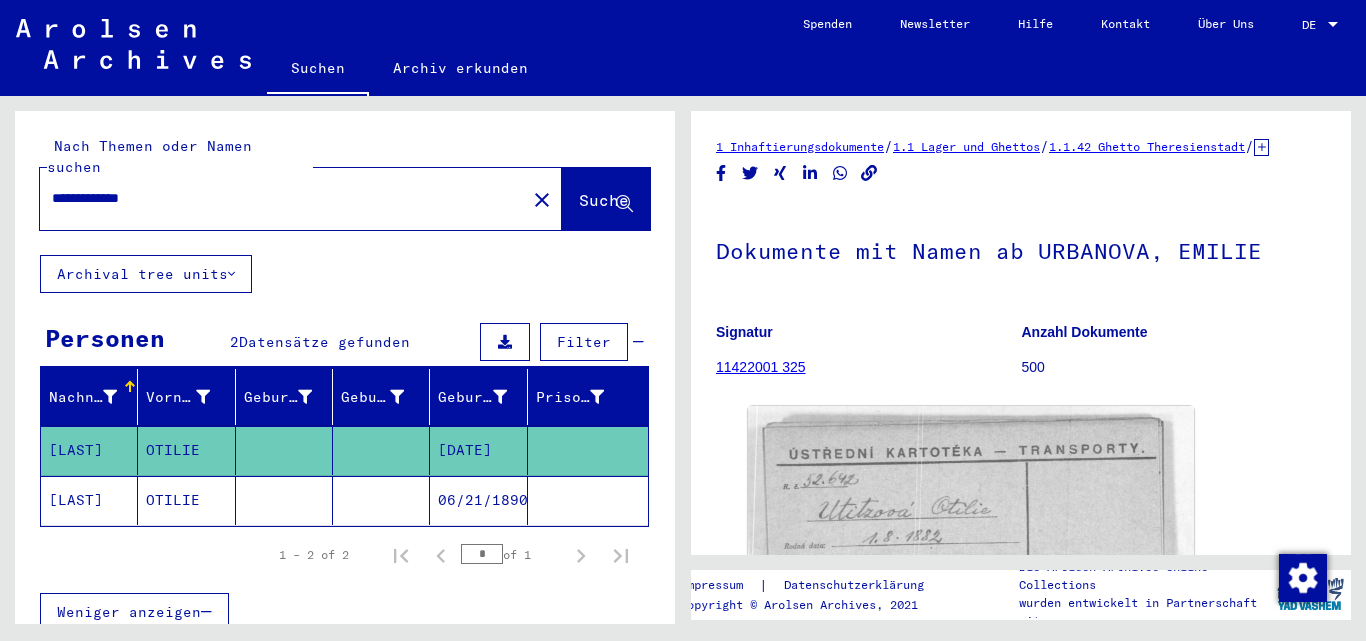 scroll, scrollTop: 0, scrollLeft: 0, axis: both 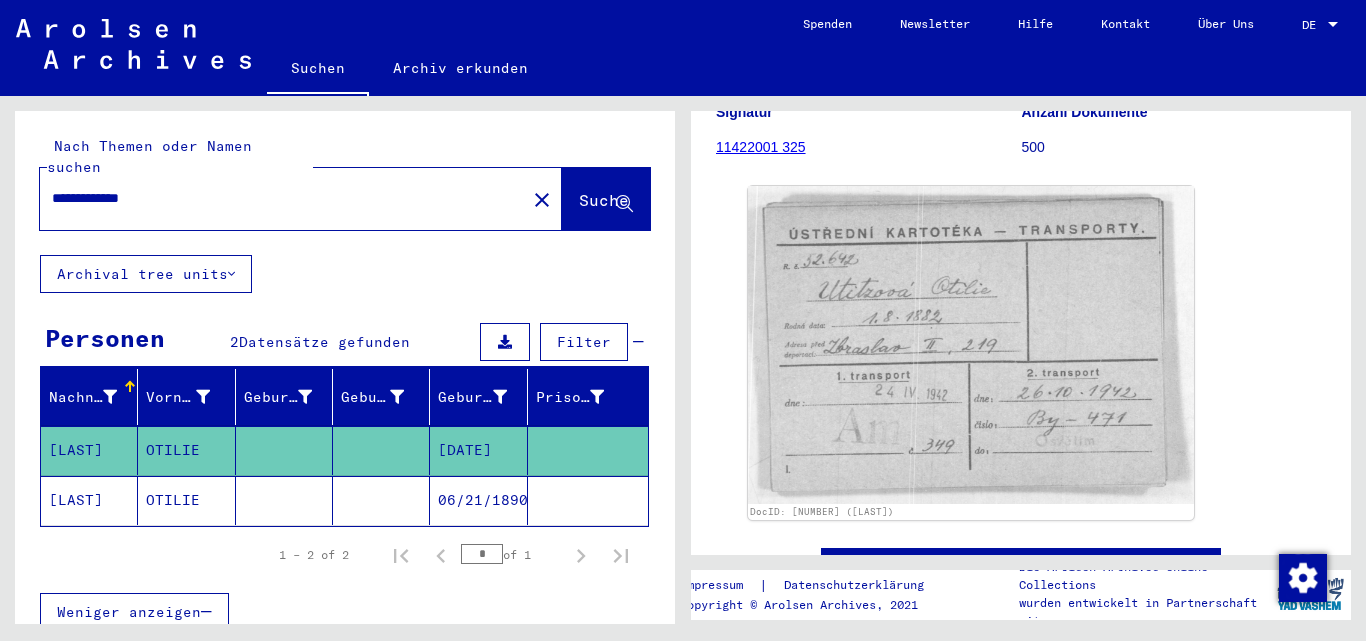 click on "[LAST]" 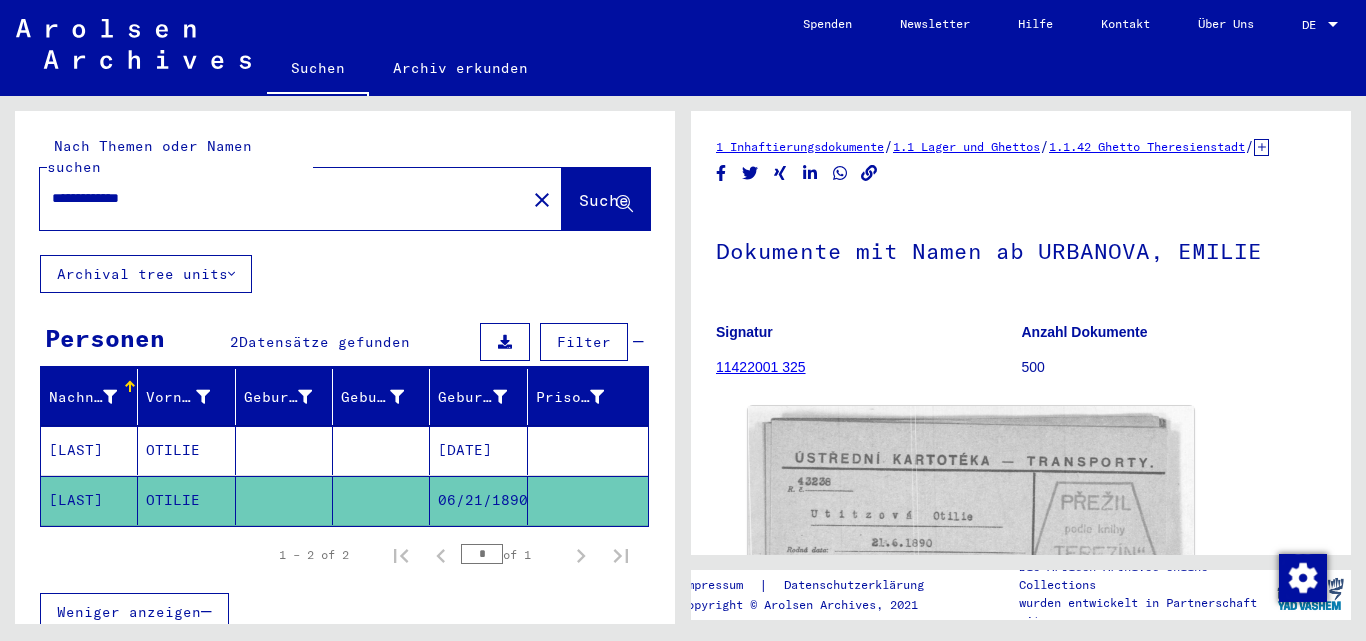 scroll, scrollTop: 0, scrollLeft: 0, axis: both 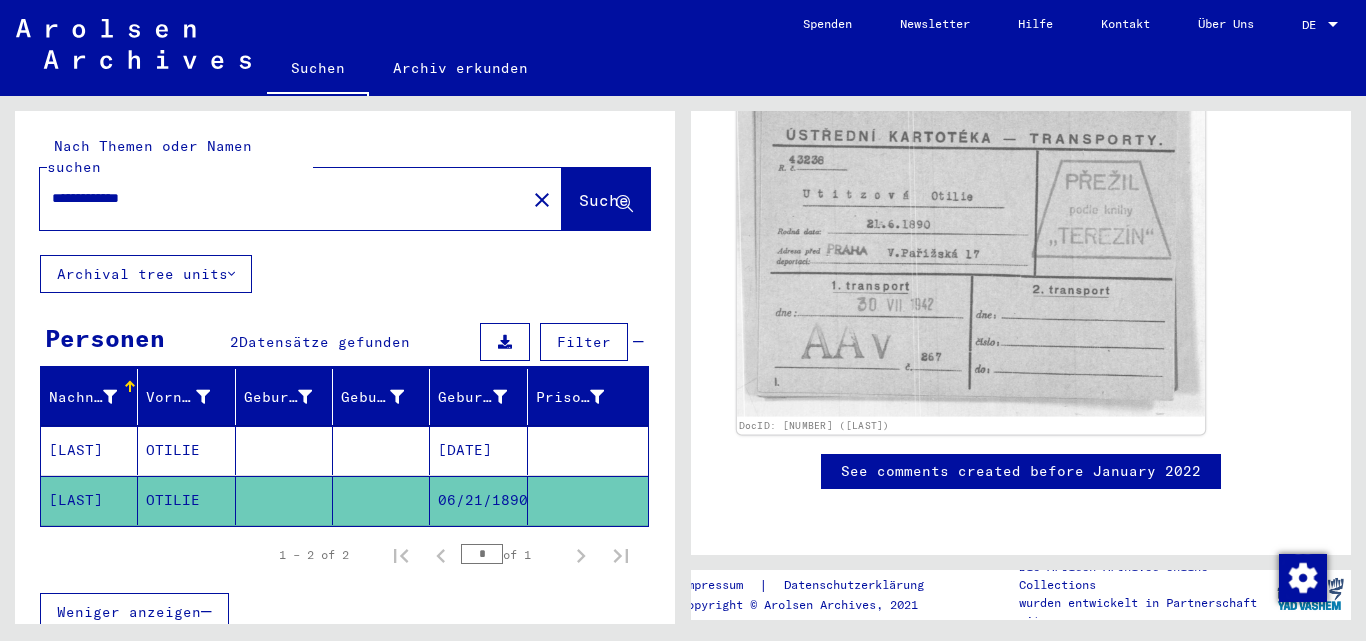 click 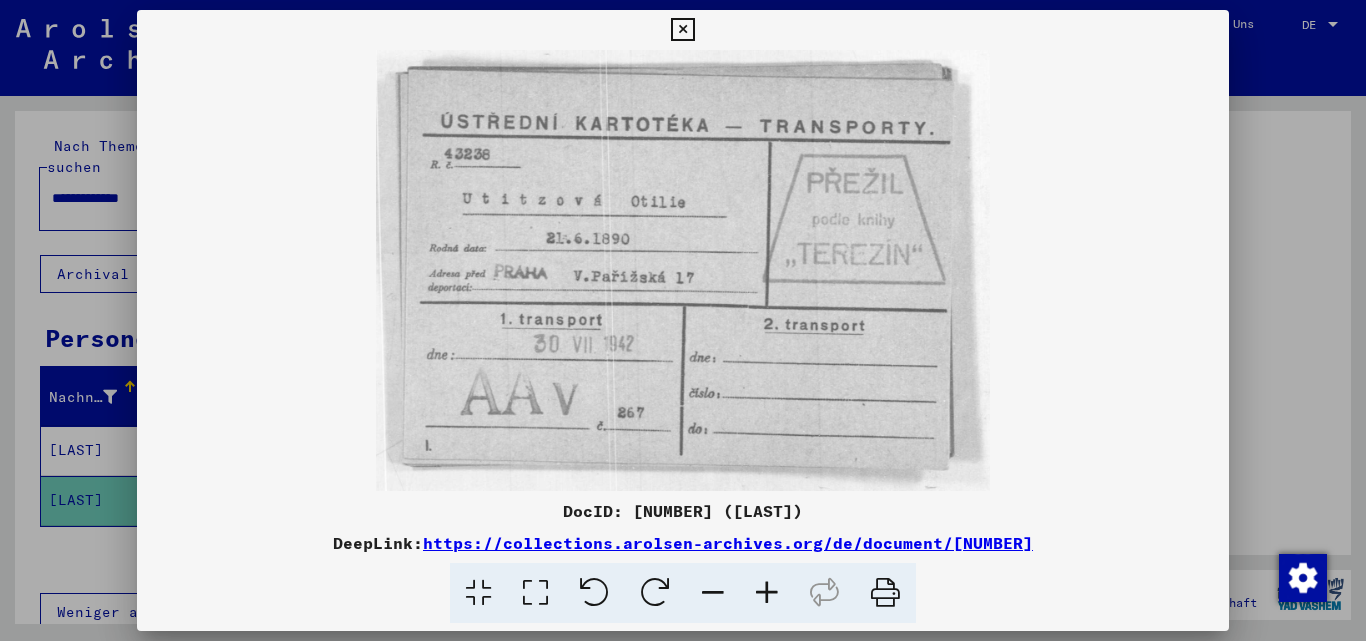 click at bounding box center [683, 320] 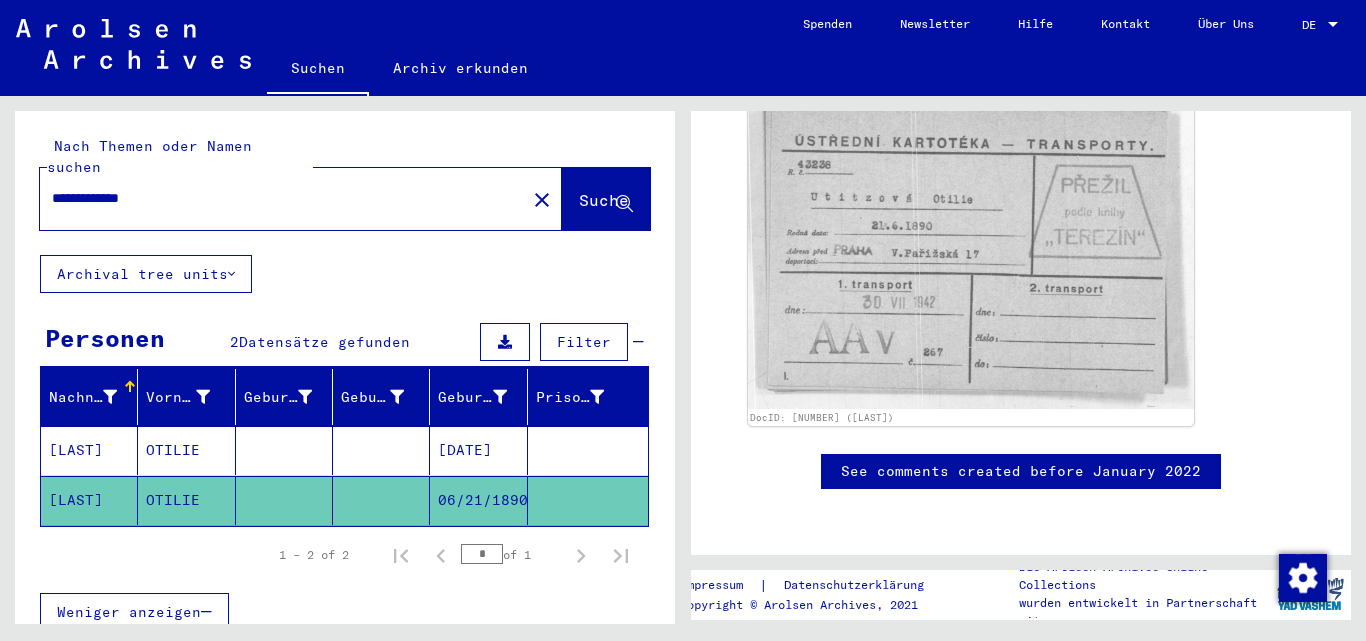 click on "[LAST]" at bounding box center [89, 500] 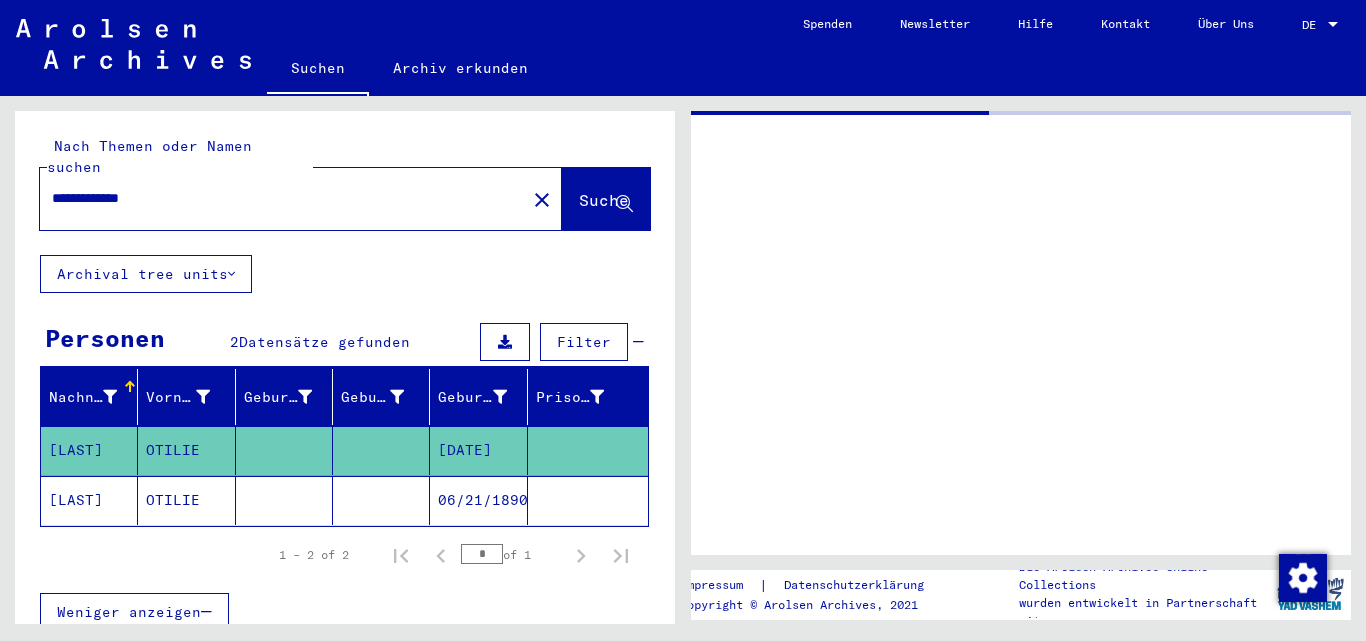 scroll, scrollTop: 0, scrollLeft: 0, axis: both 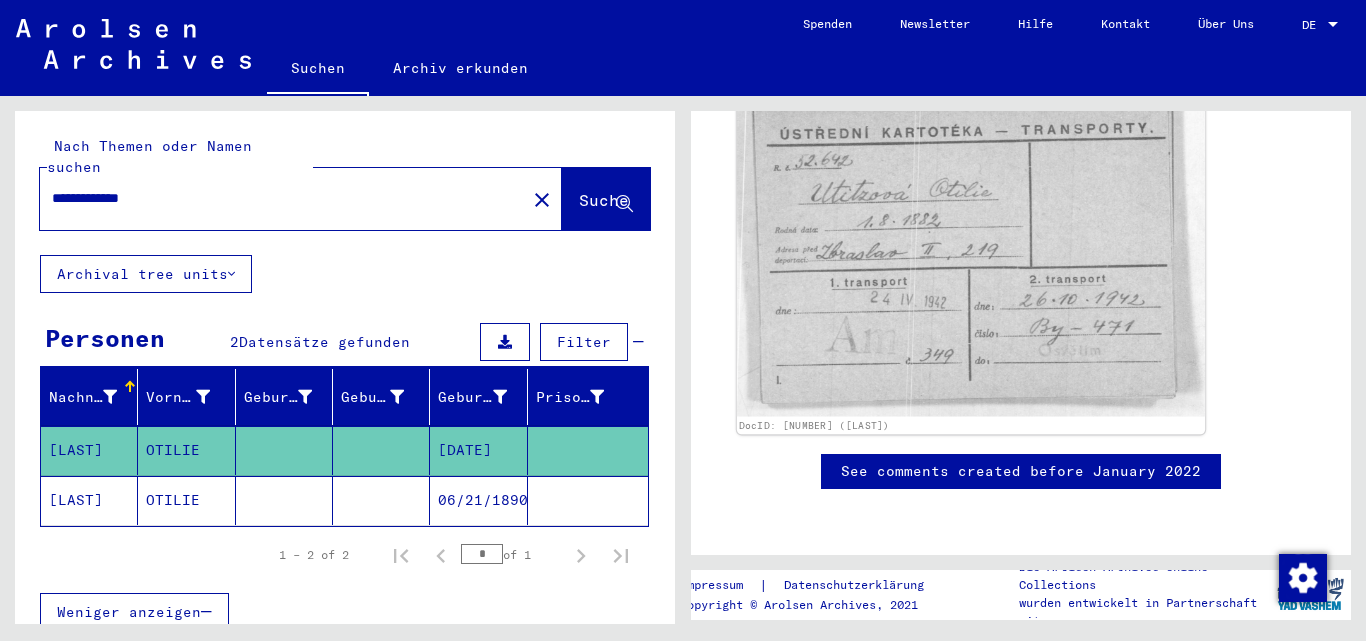 click 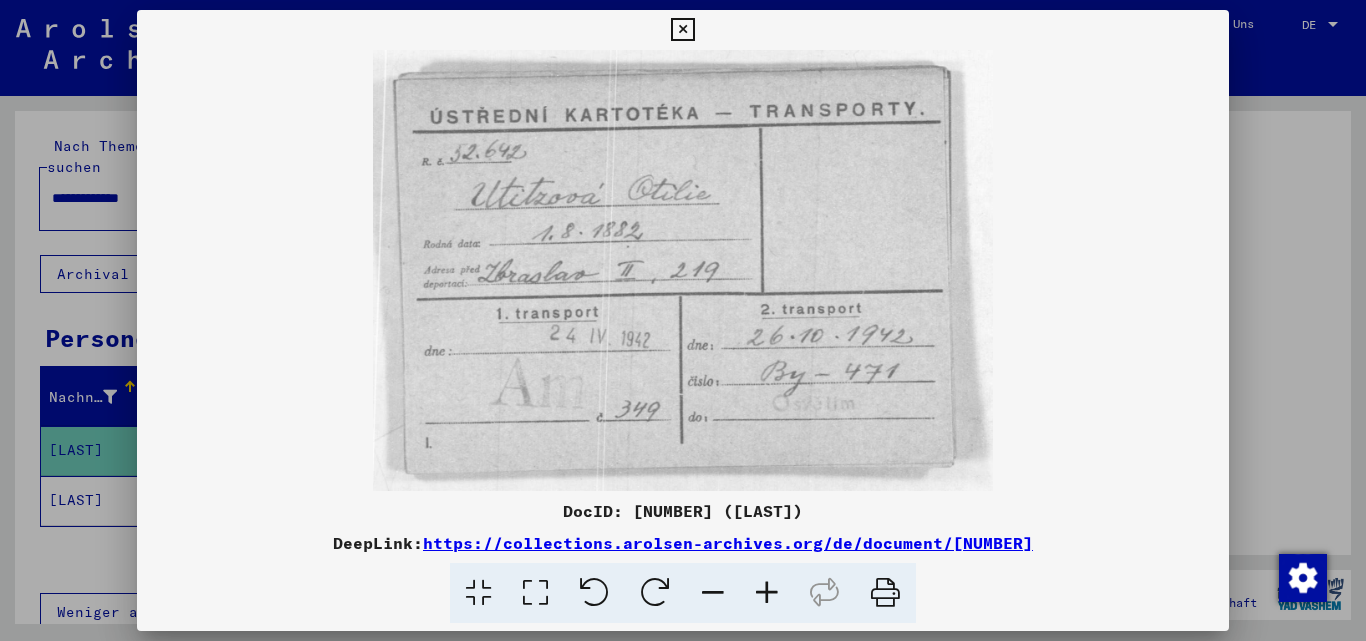 click at bounding box center (683, 320) 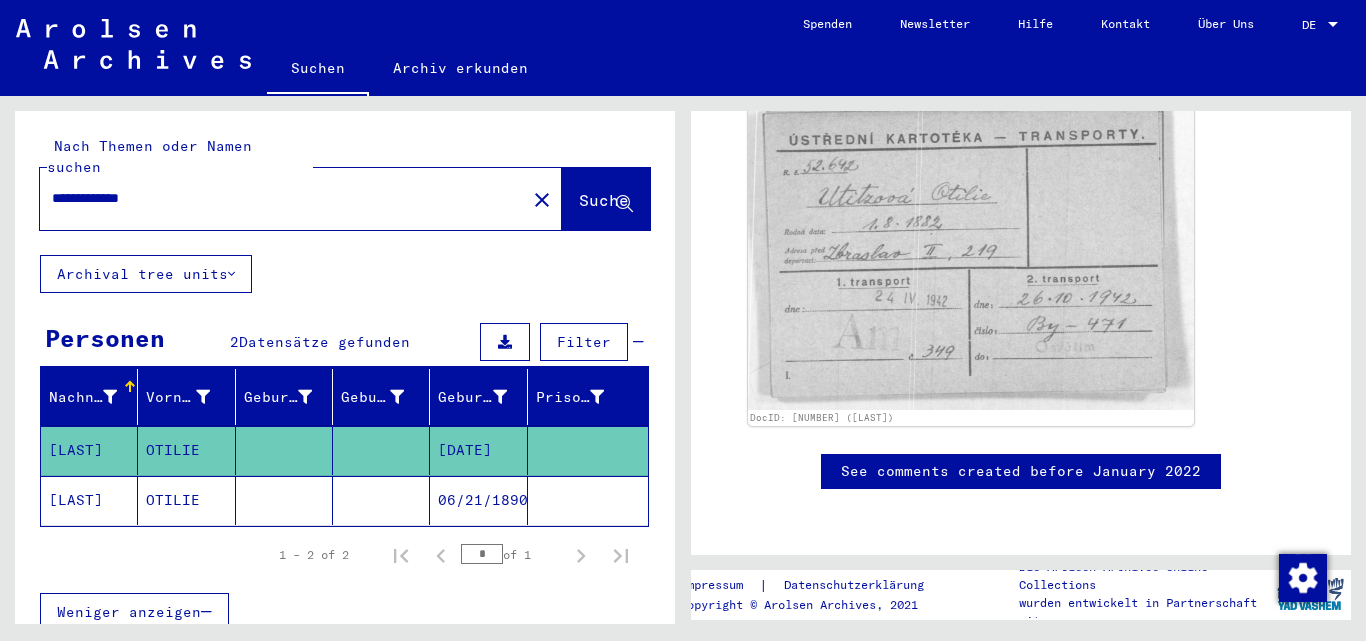 click on "[LAST]" 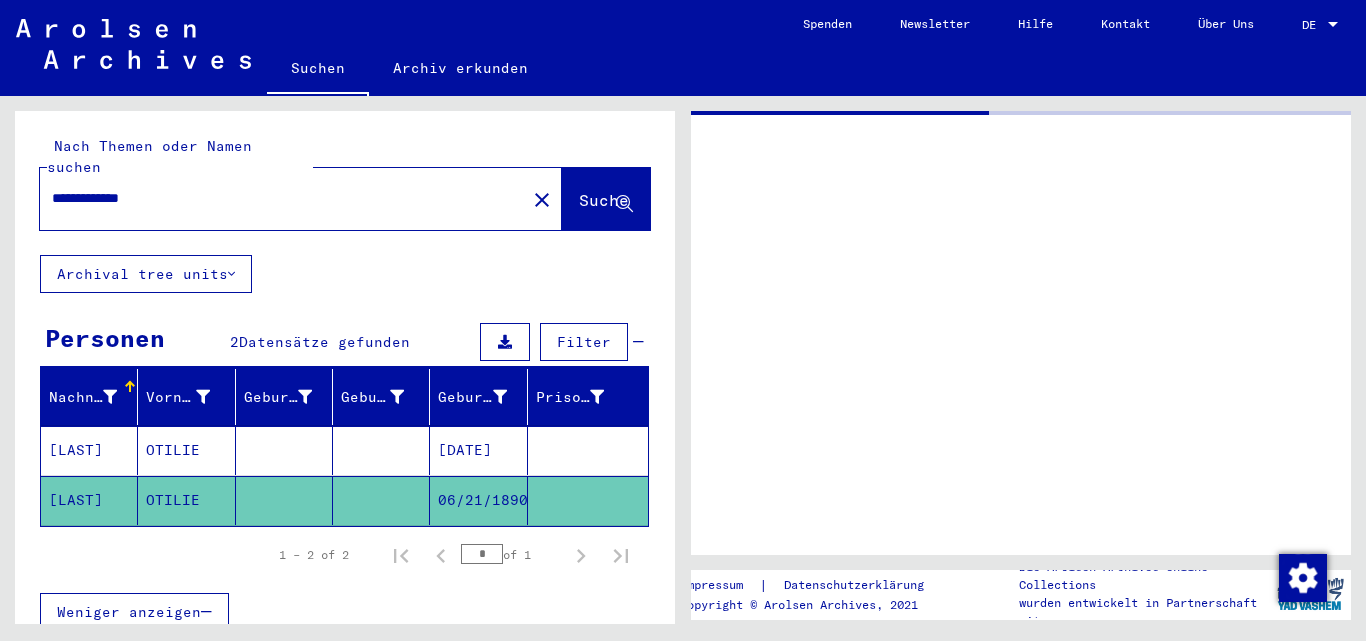 scroll, scrollTop: 0, scrollLeft: 0, axis: both 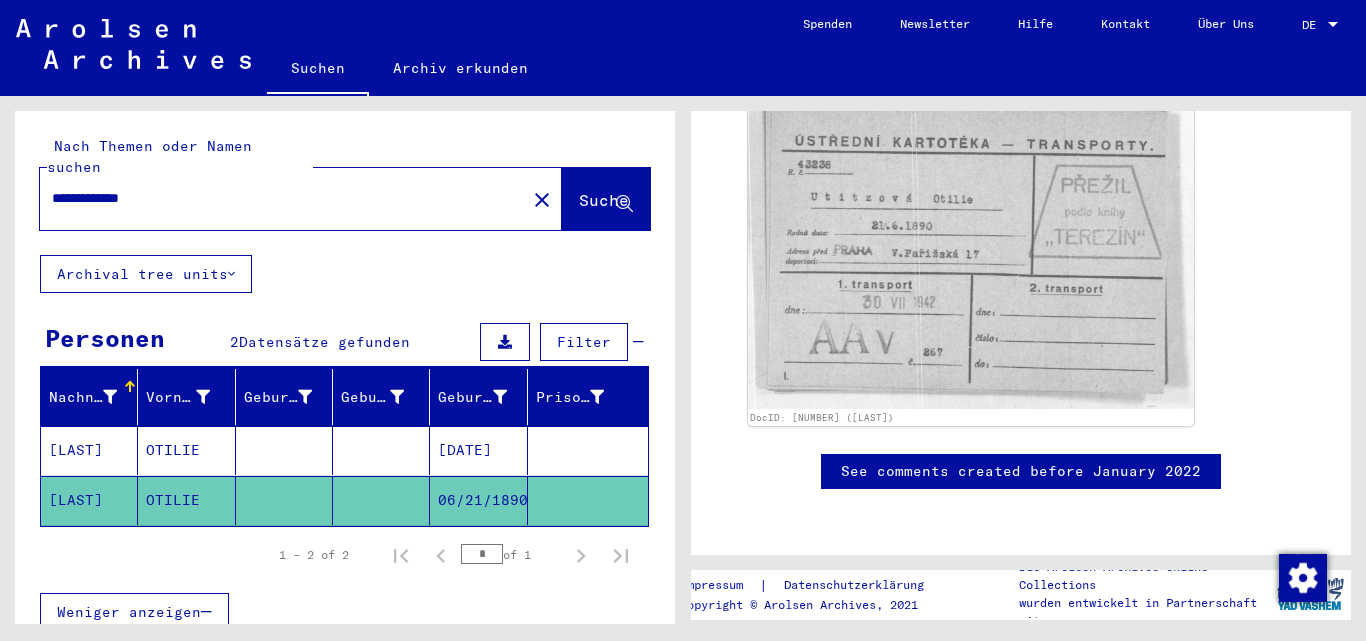 click on "**********" at bounding box center [283, 198] 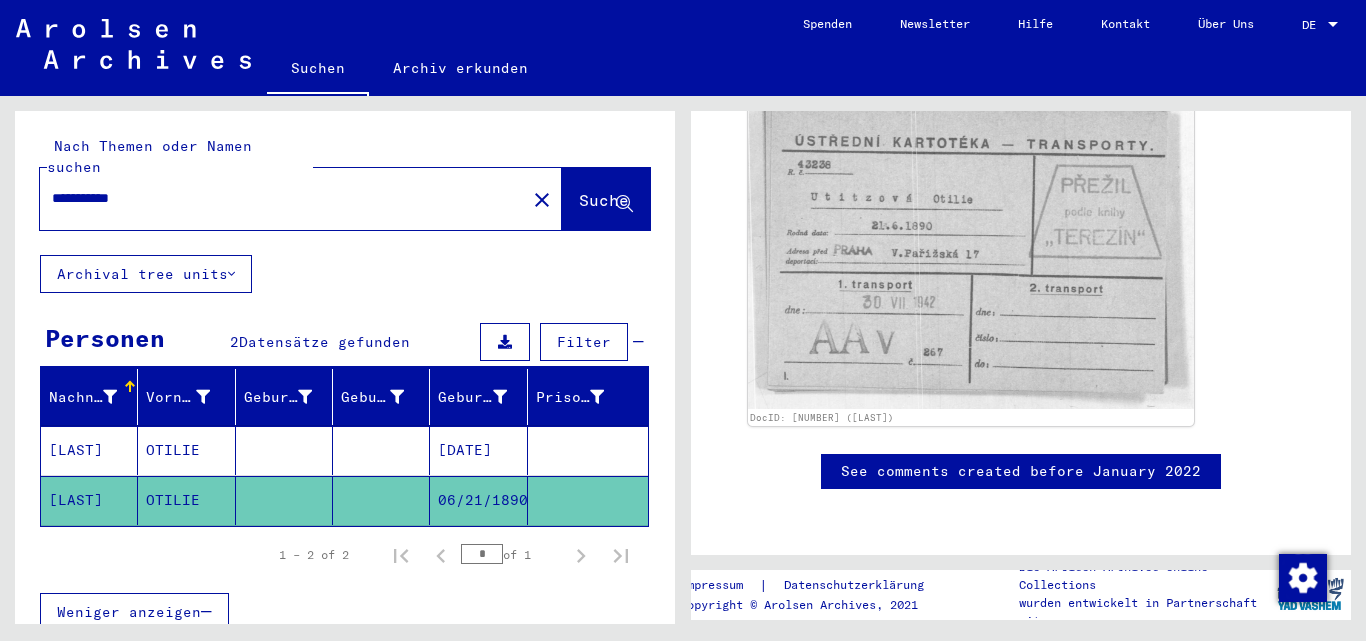 type on "**********" 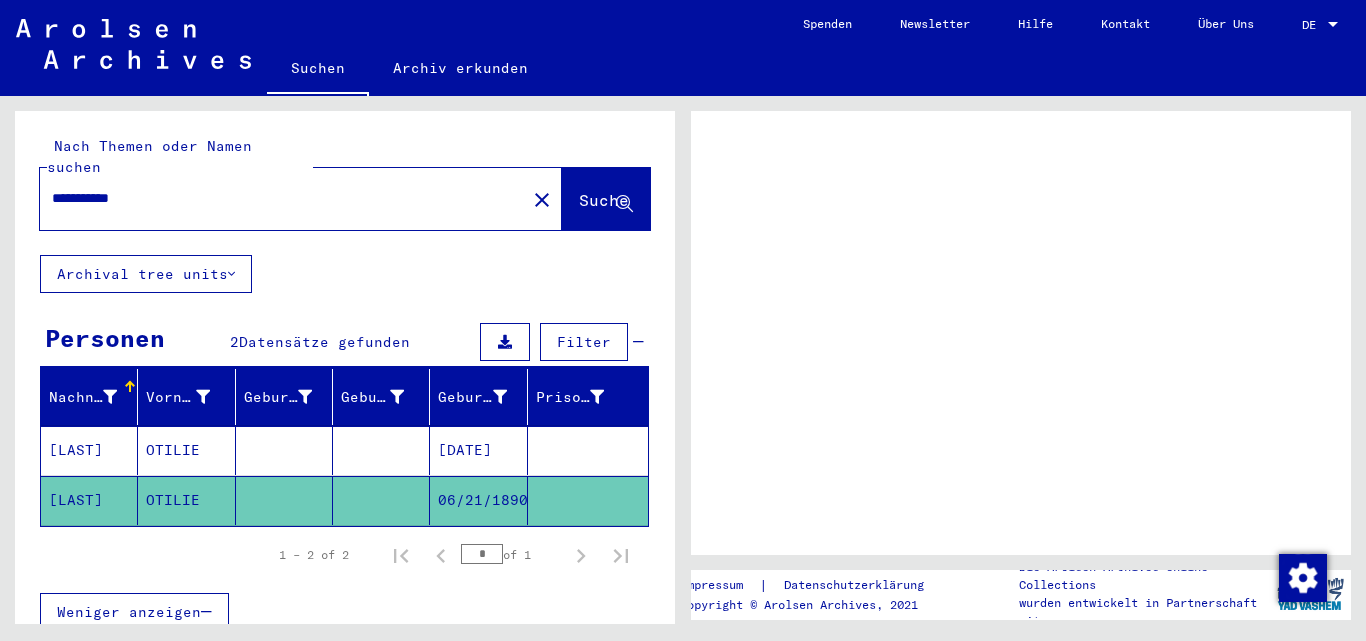 scroll, scrollTop: 0, scrollLeft: 0, axis: both 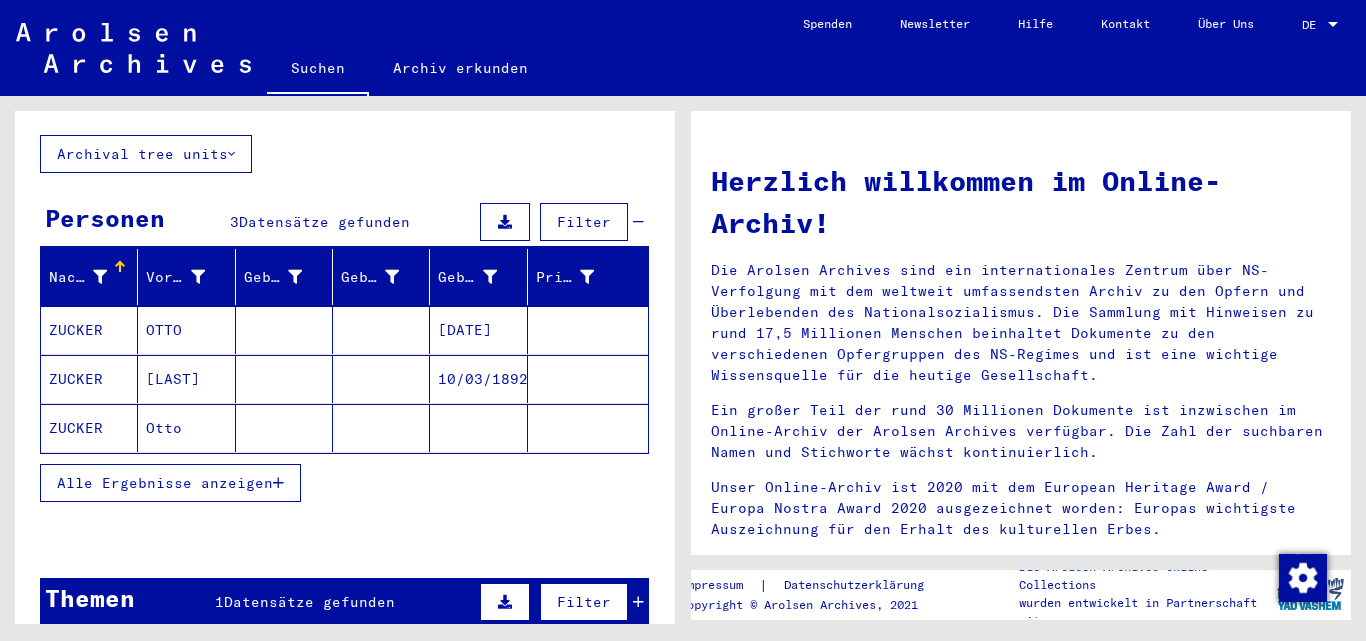 click on "ZUCKER" at bounding box center (89, 428) 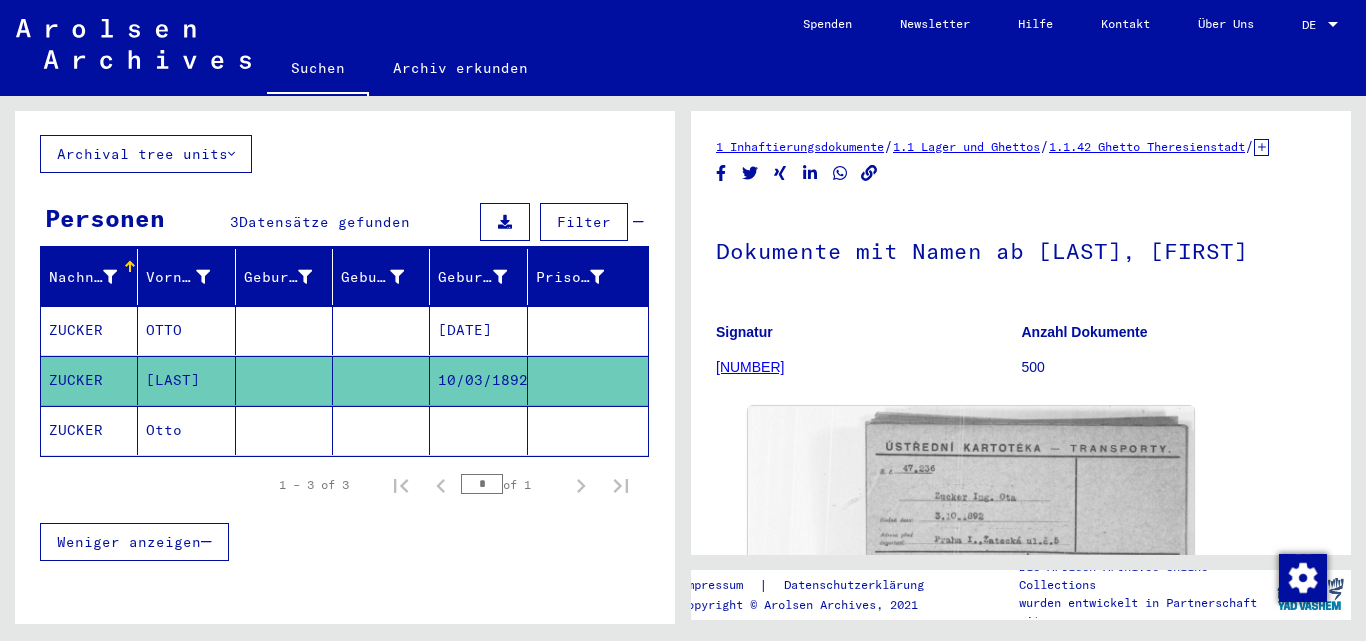 scroll, scrollTop: 0, scrollLeft: 0, axis: both 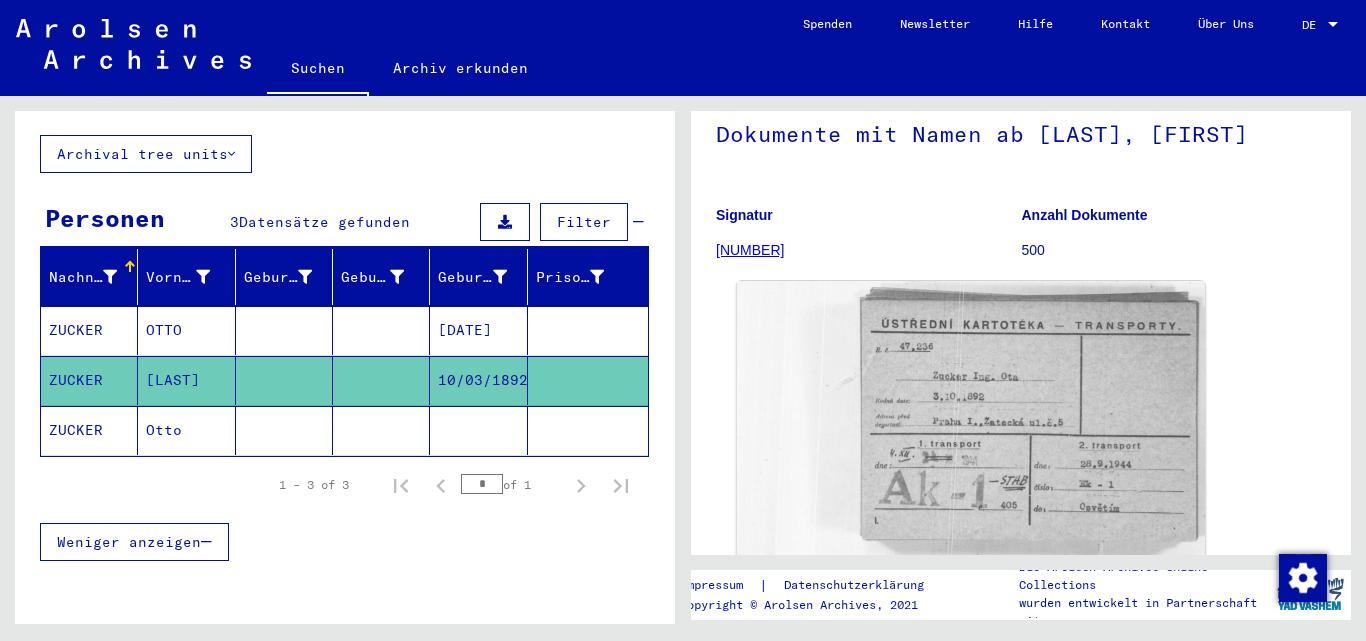 click 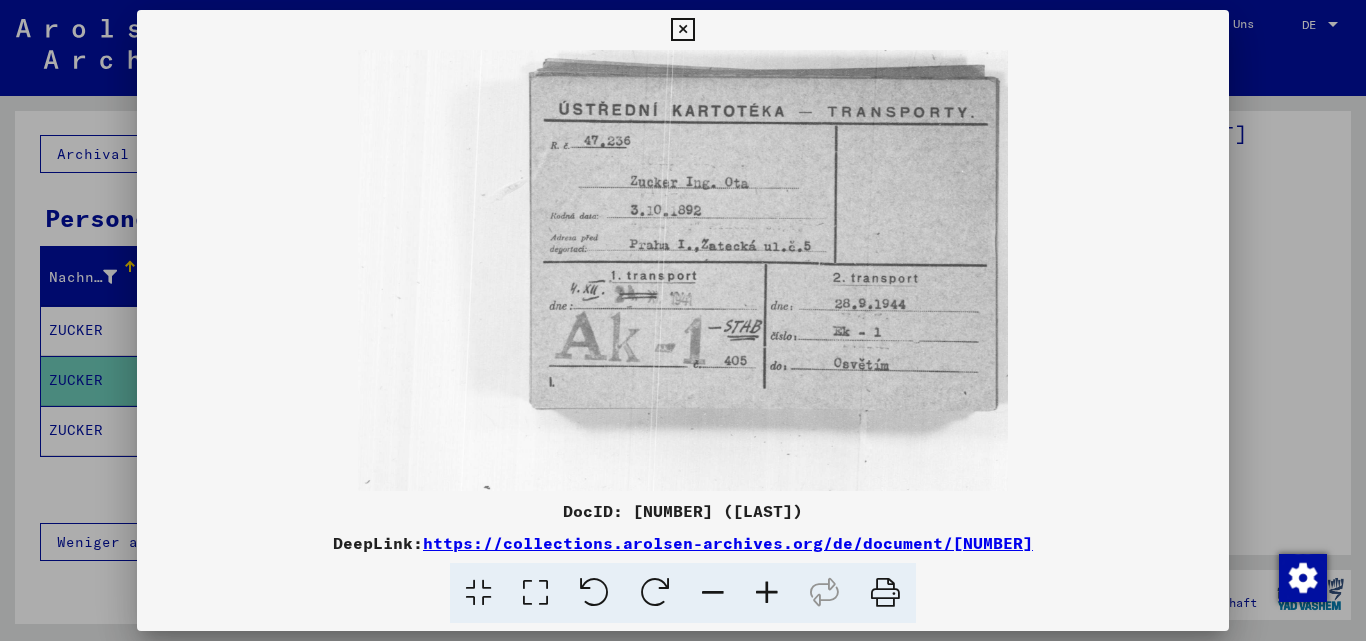 click at bounding box center [683, 320] 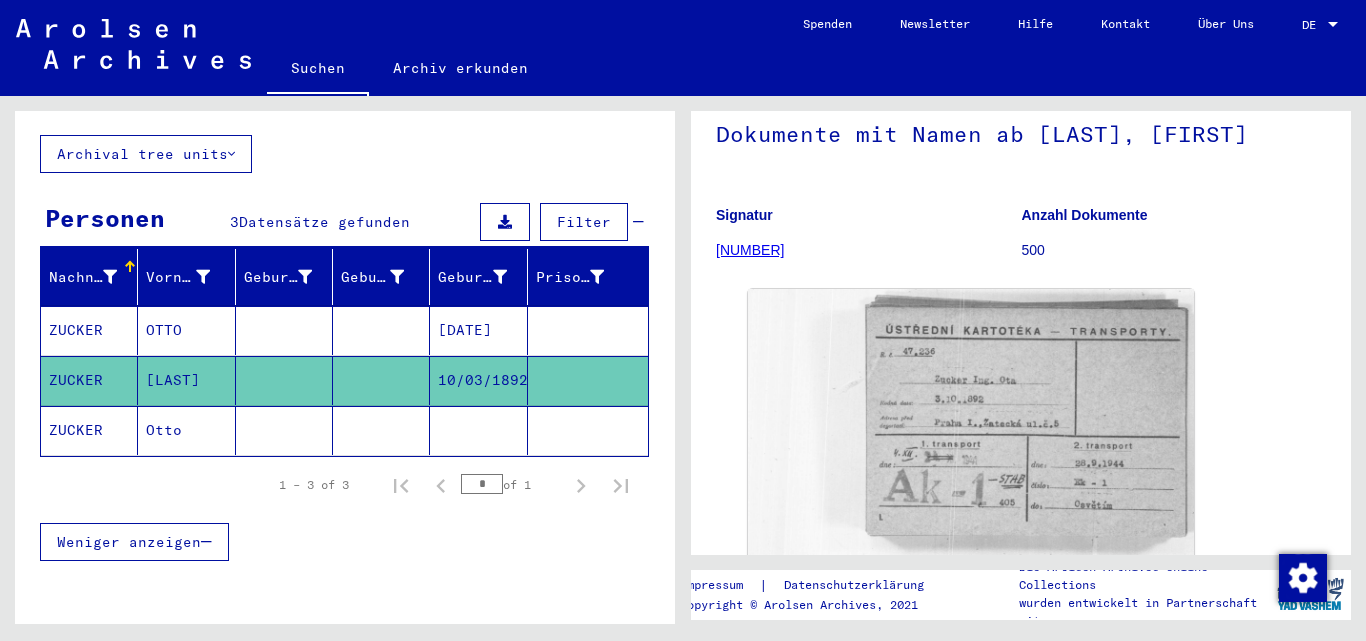 click on "ZUCKER" 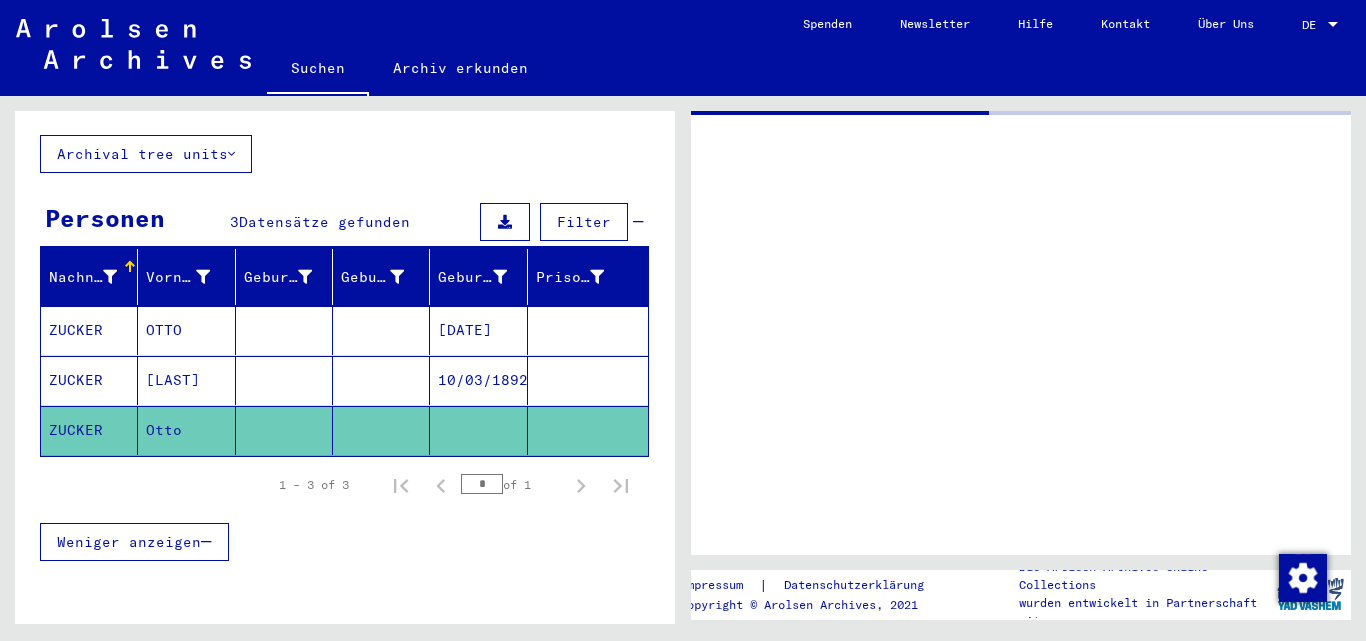 scroll, scrollTop: 0, scrollLeft: 0, axis: both 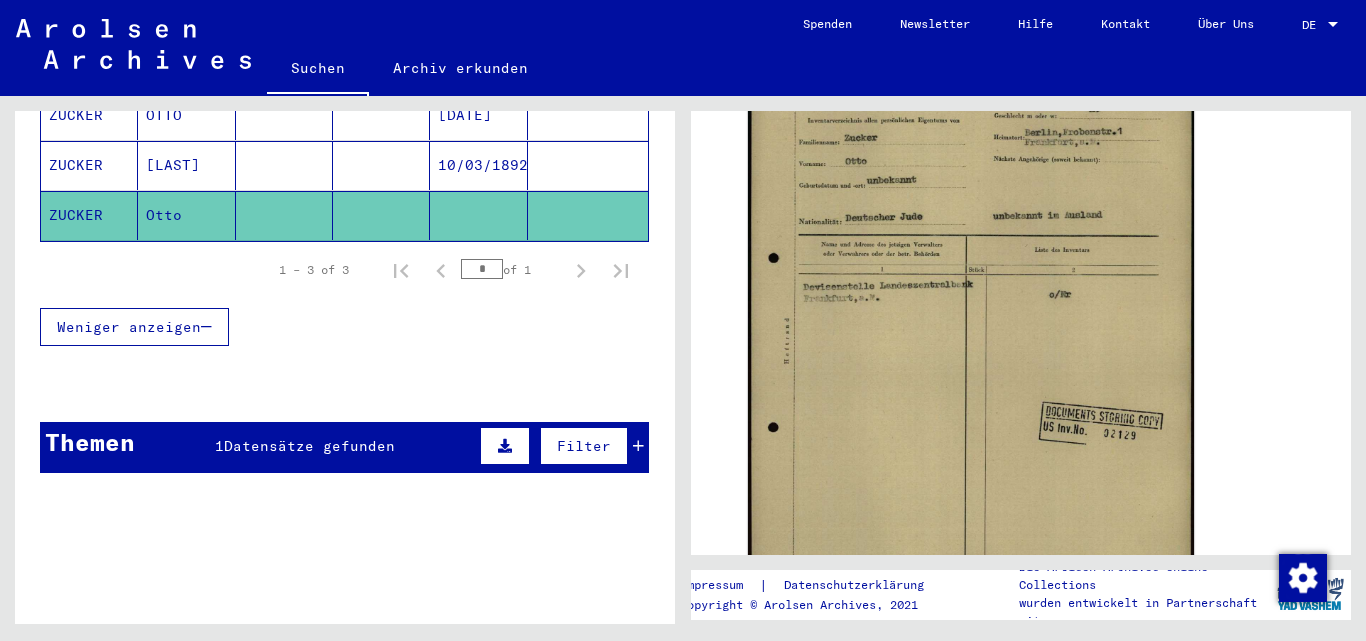 click 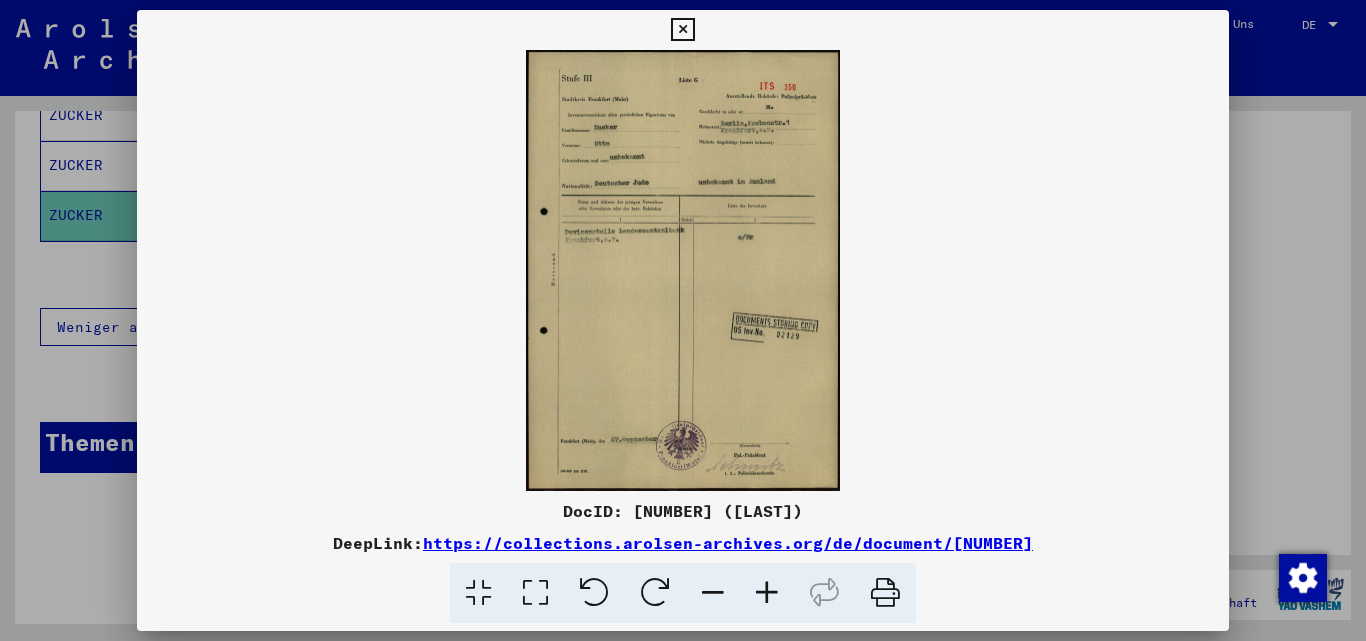 type 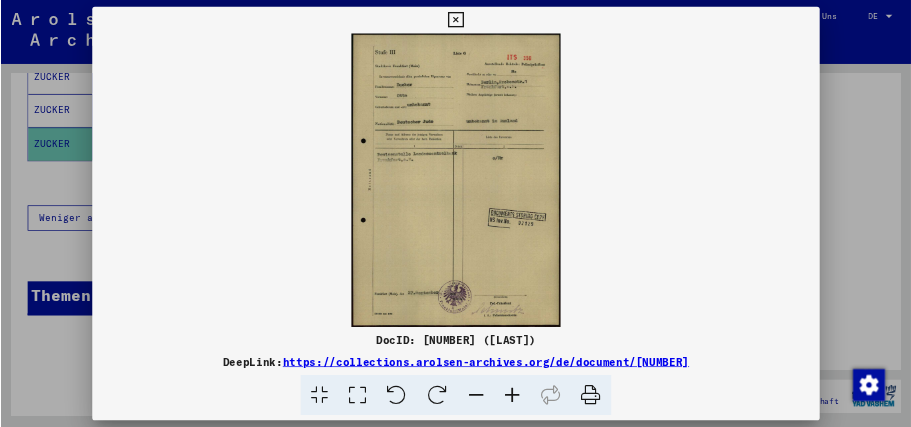 scroll, scrollTop: 342, scrollLeft: 0, axis: vertical 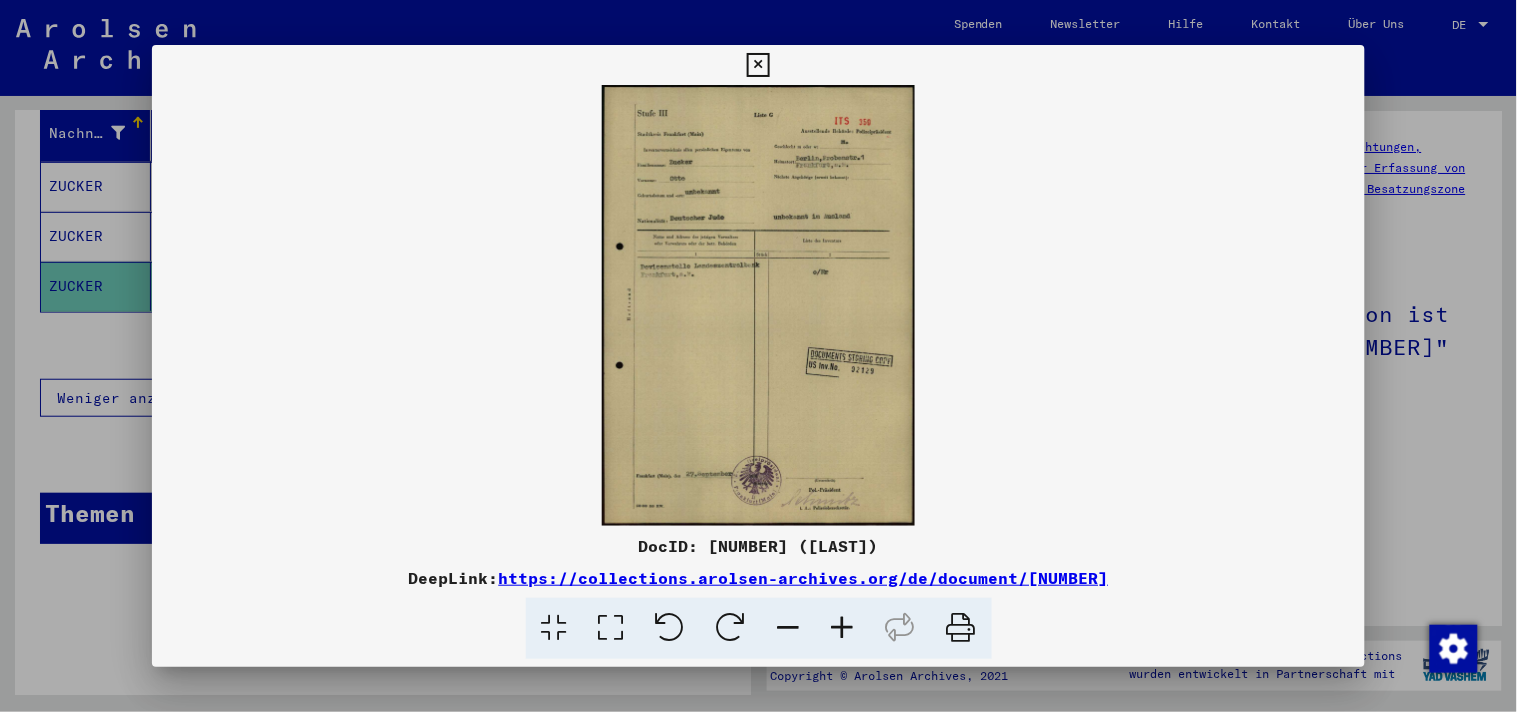 click at bounding box center (758, 356) 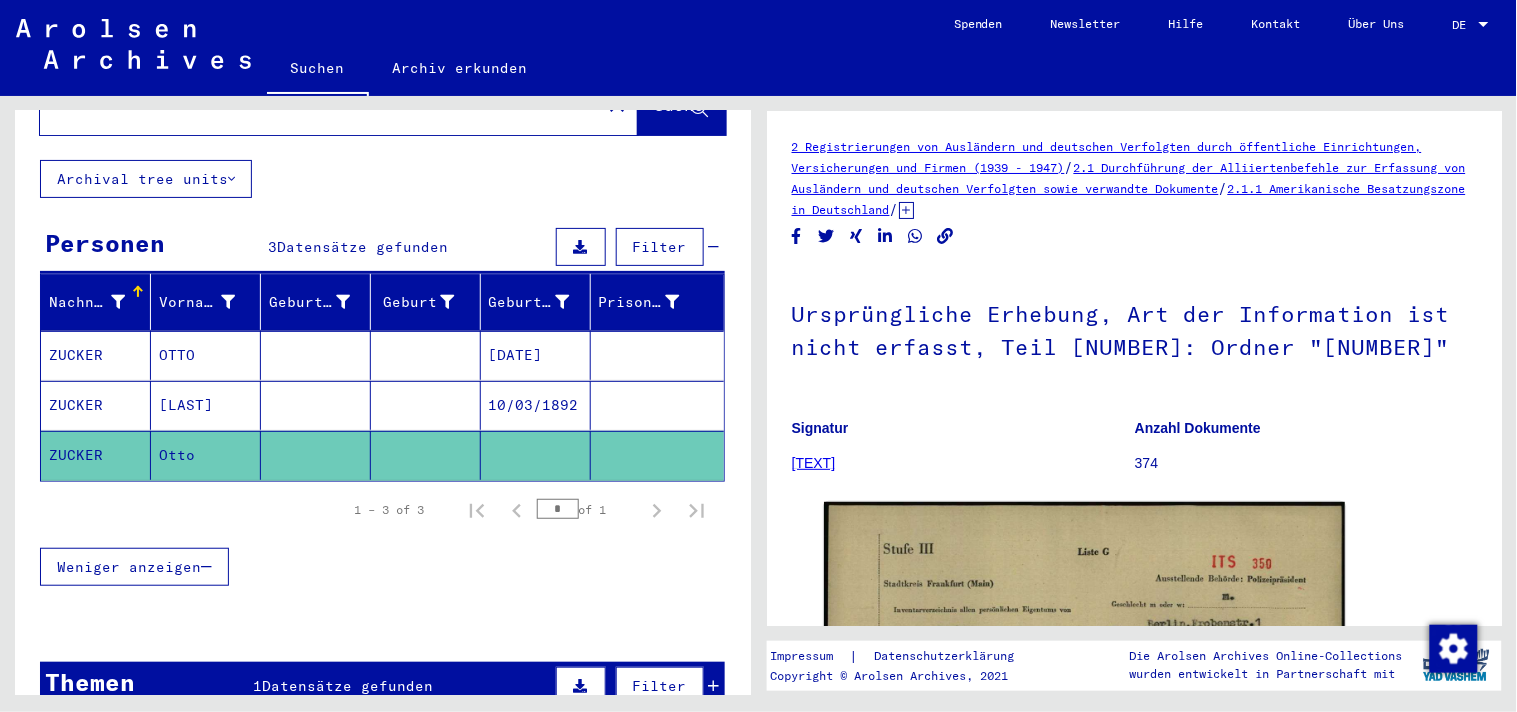 scroll, scrollTop: 0, scrollLeft: 0, axis: both 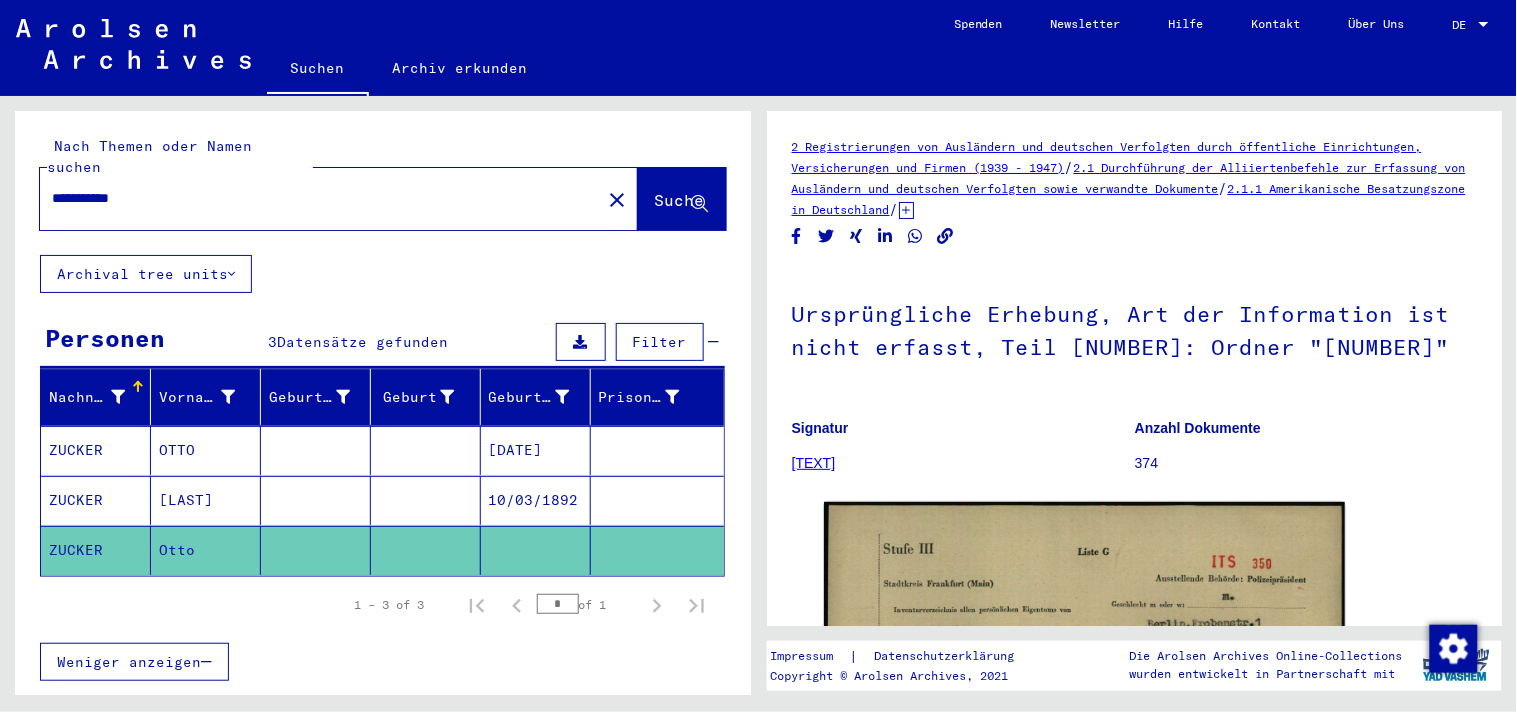 click on "**********" at bounding box center [321, 198] 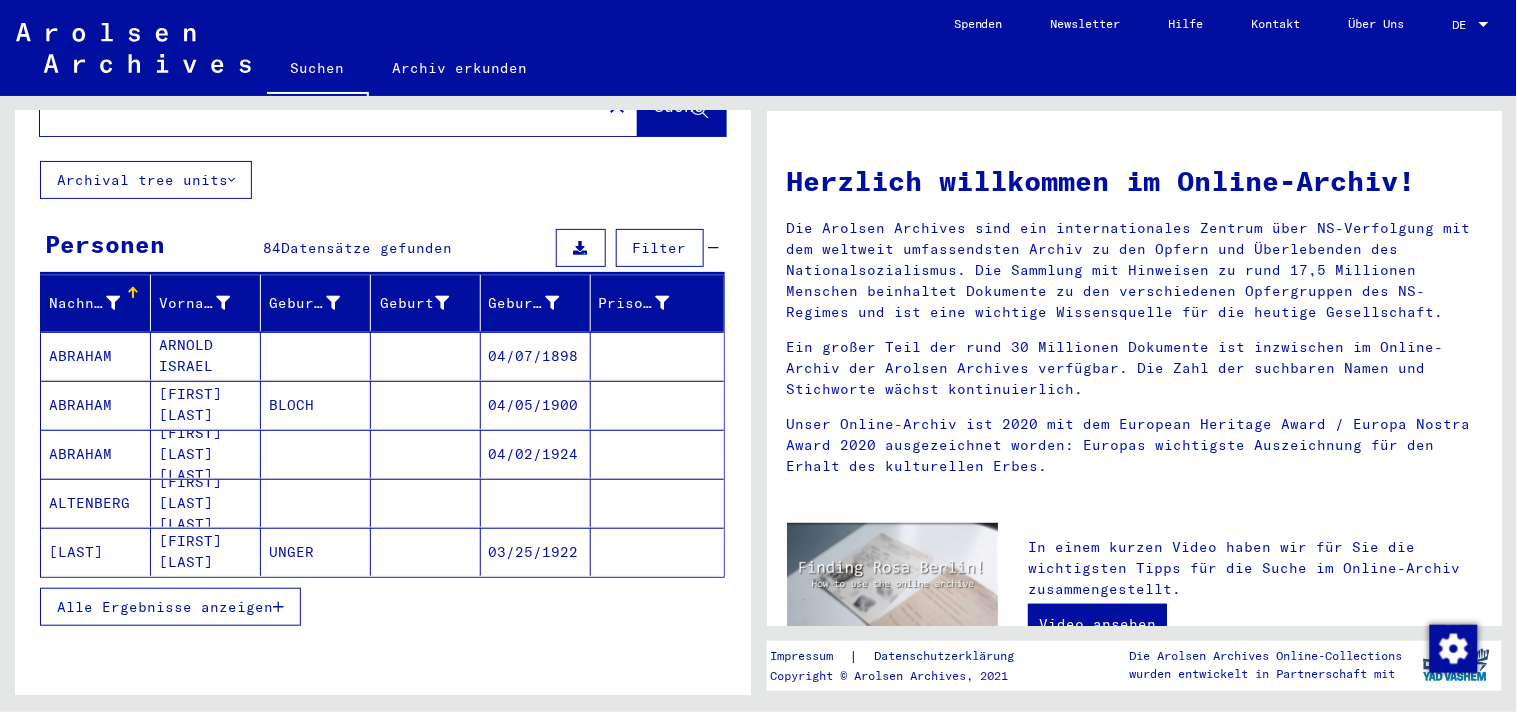 scroll, scrollTop: 100, scrollLeft: 0, axis: vertical 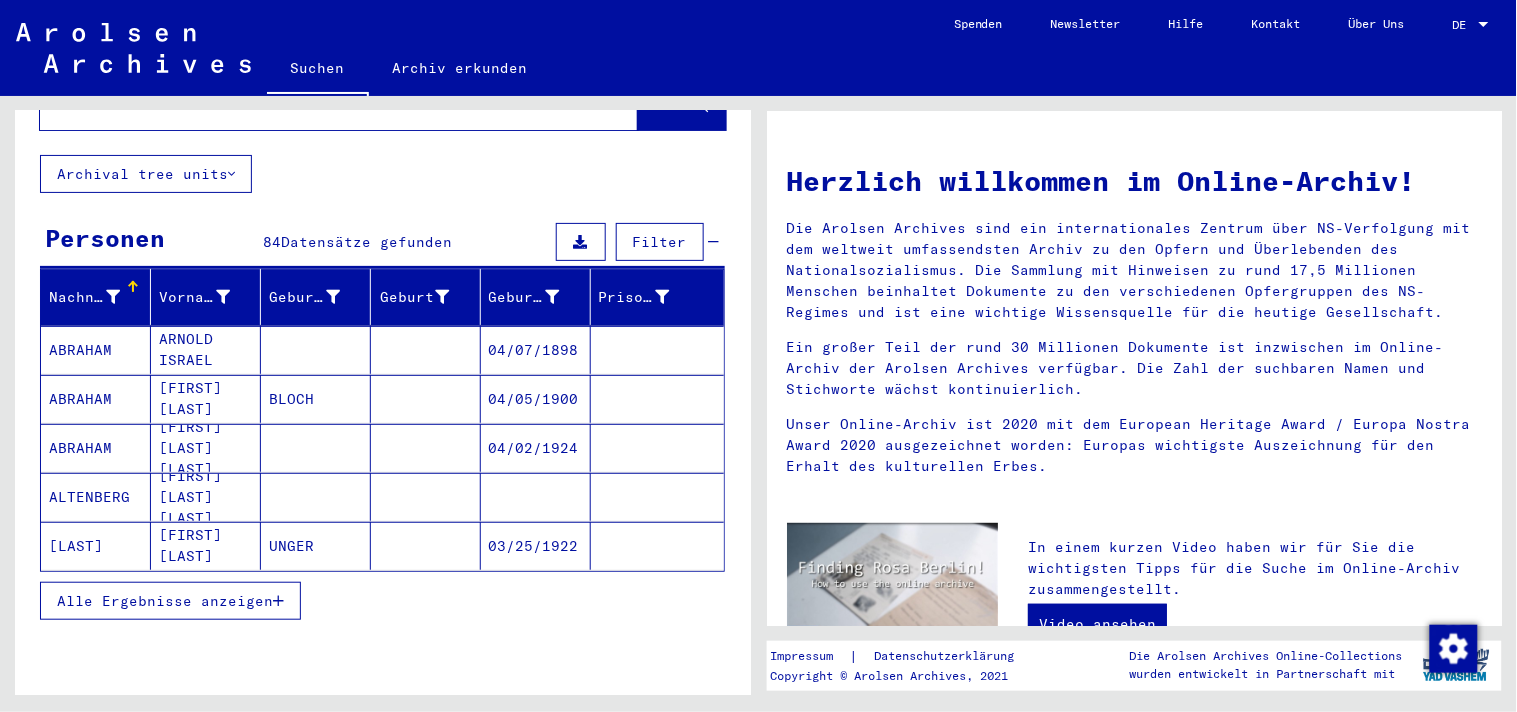 click on "Alle Ergebnisse anzeigen" at bounding box center (170, 601) 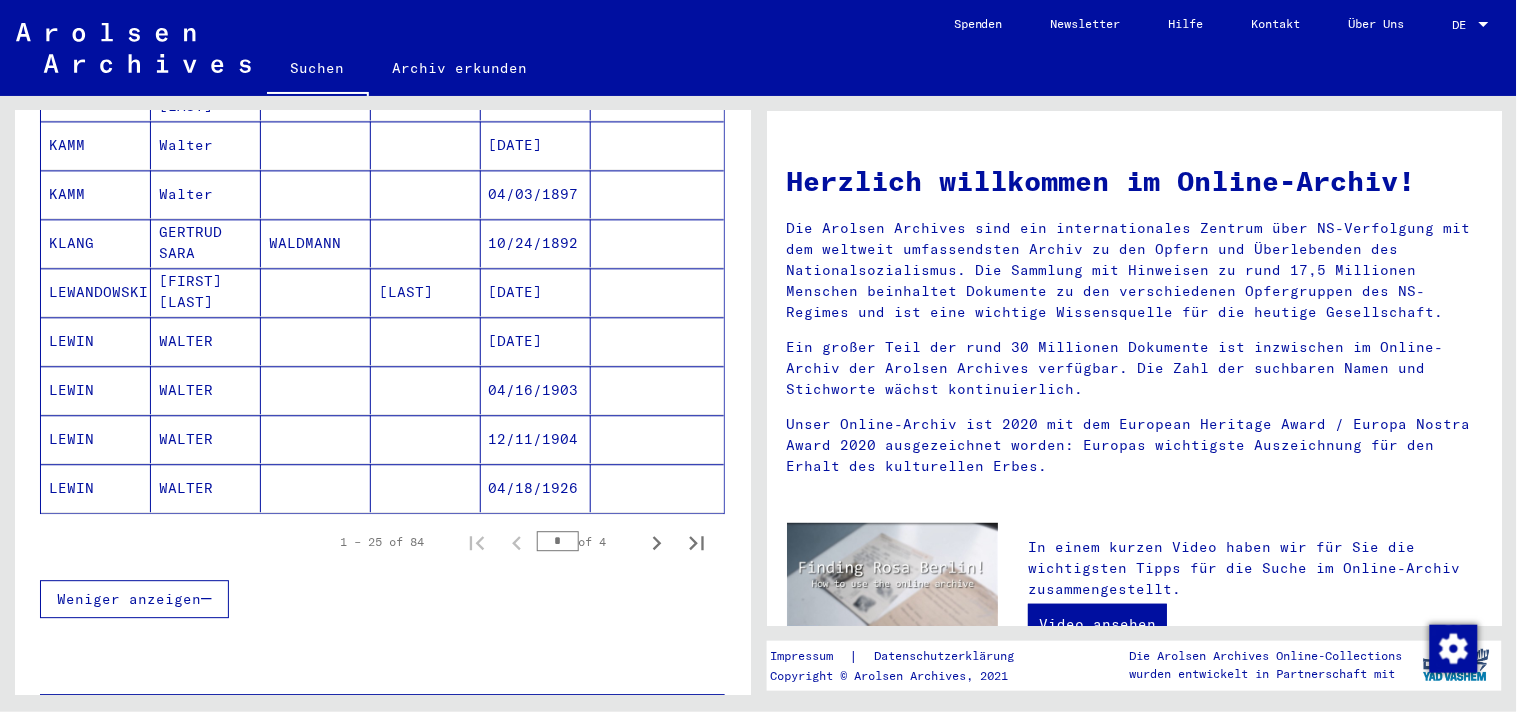 scroll, scrollTop: 1258, scrollLeft: 0, axis: vertical 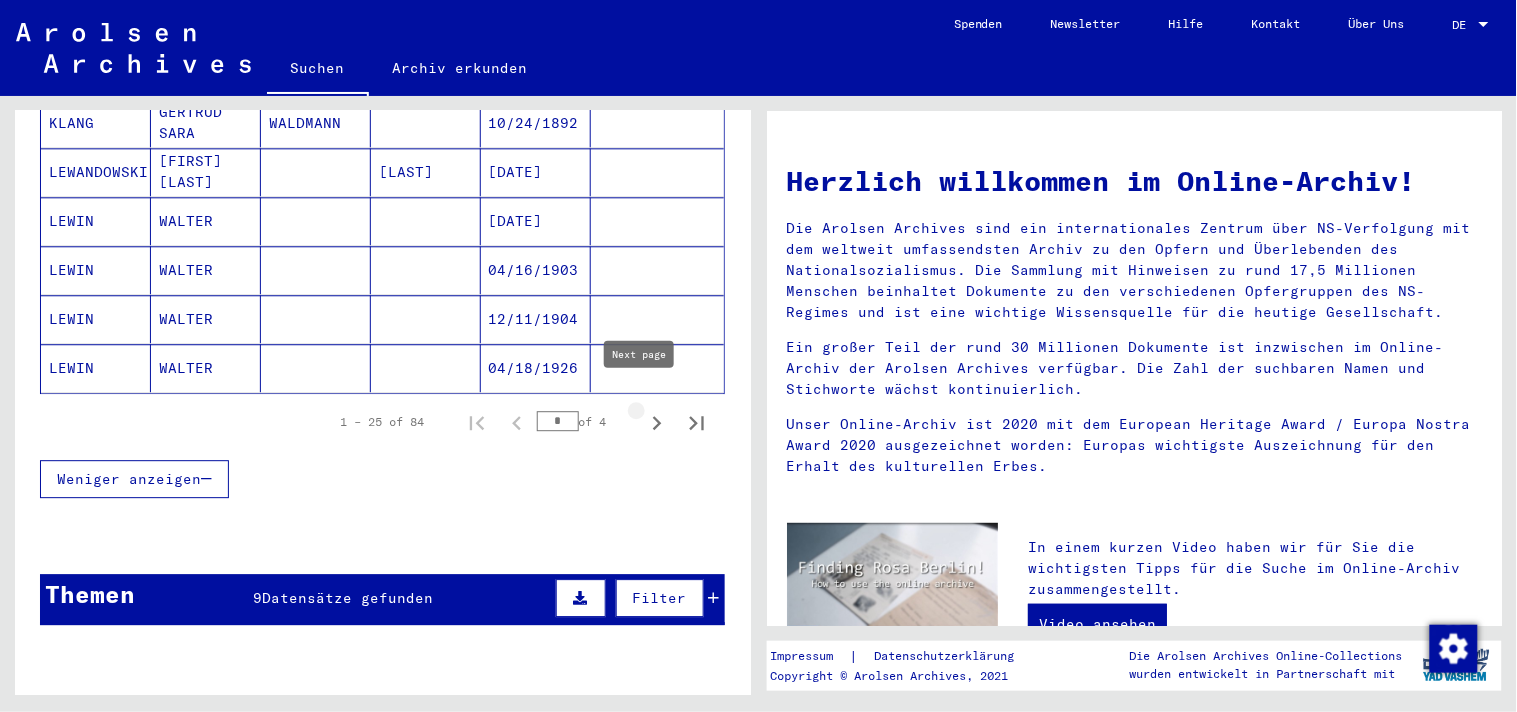 click 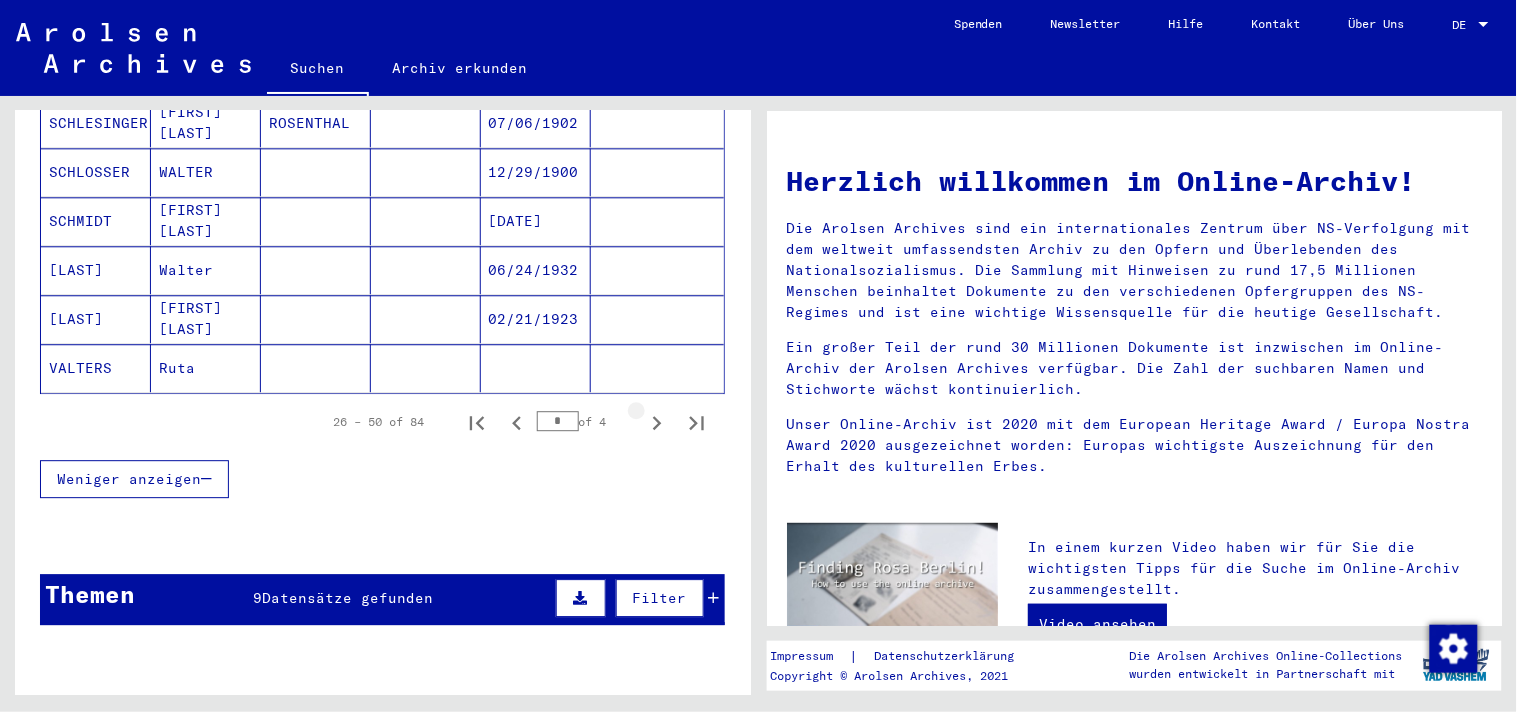 click 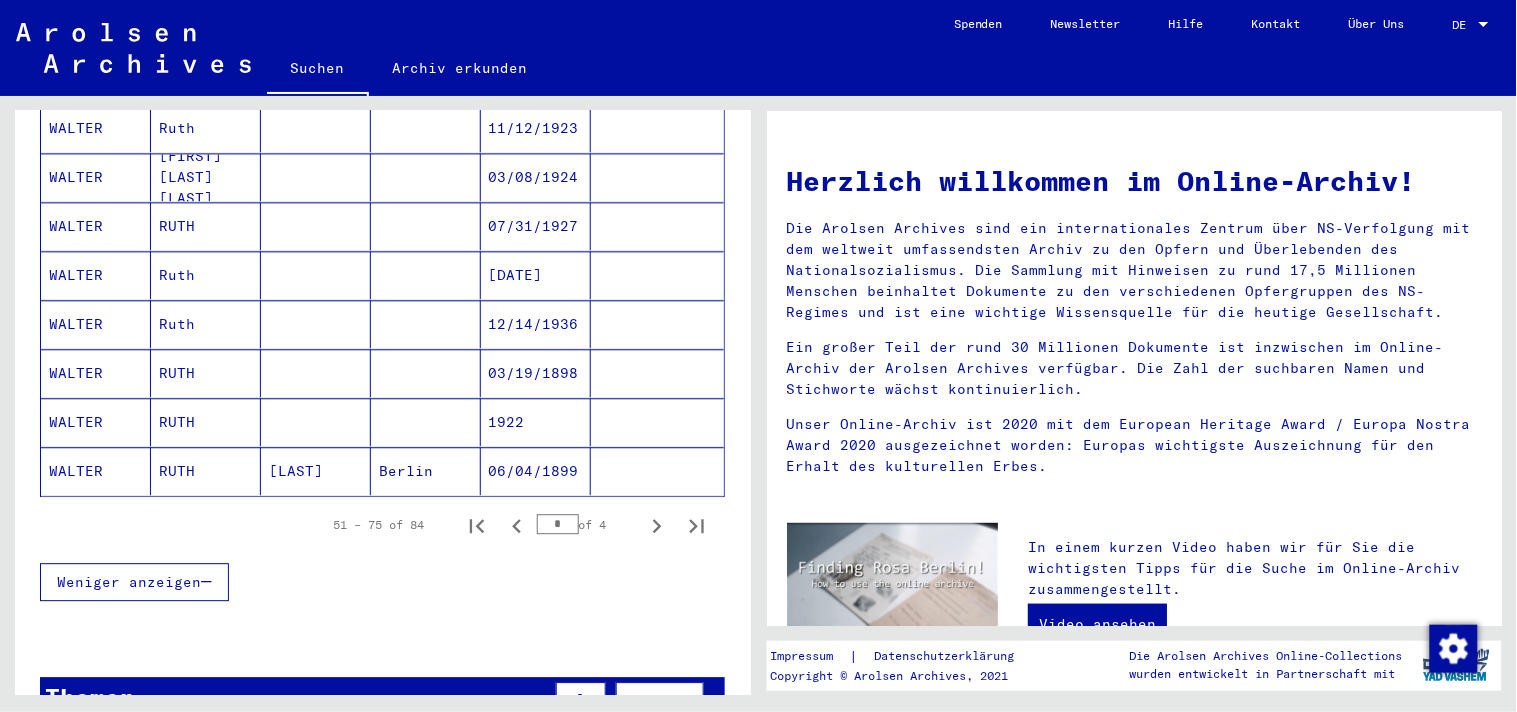 scroll, scrollTop: 1118, scrollLeft: 0, axis: vertical 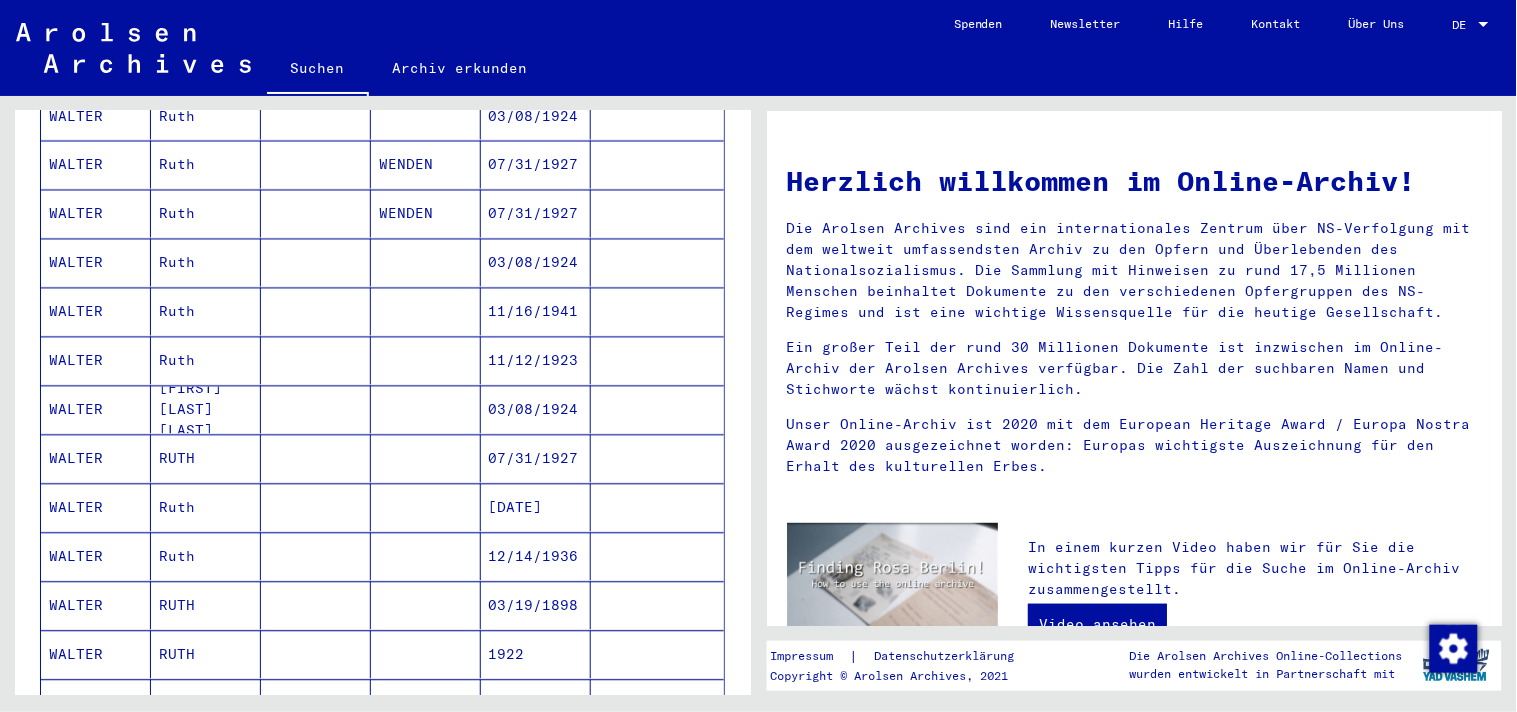 click on "WALTER" at bounding box center (96, 655) 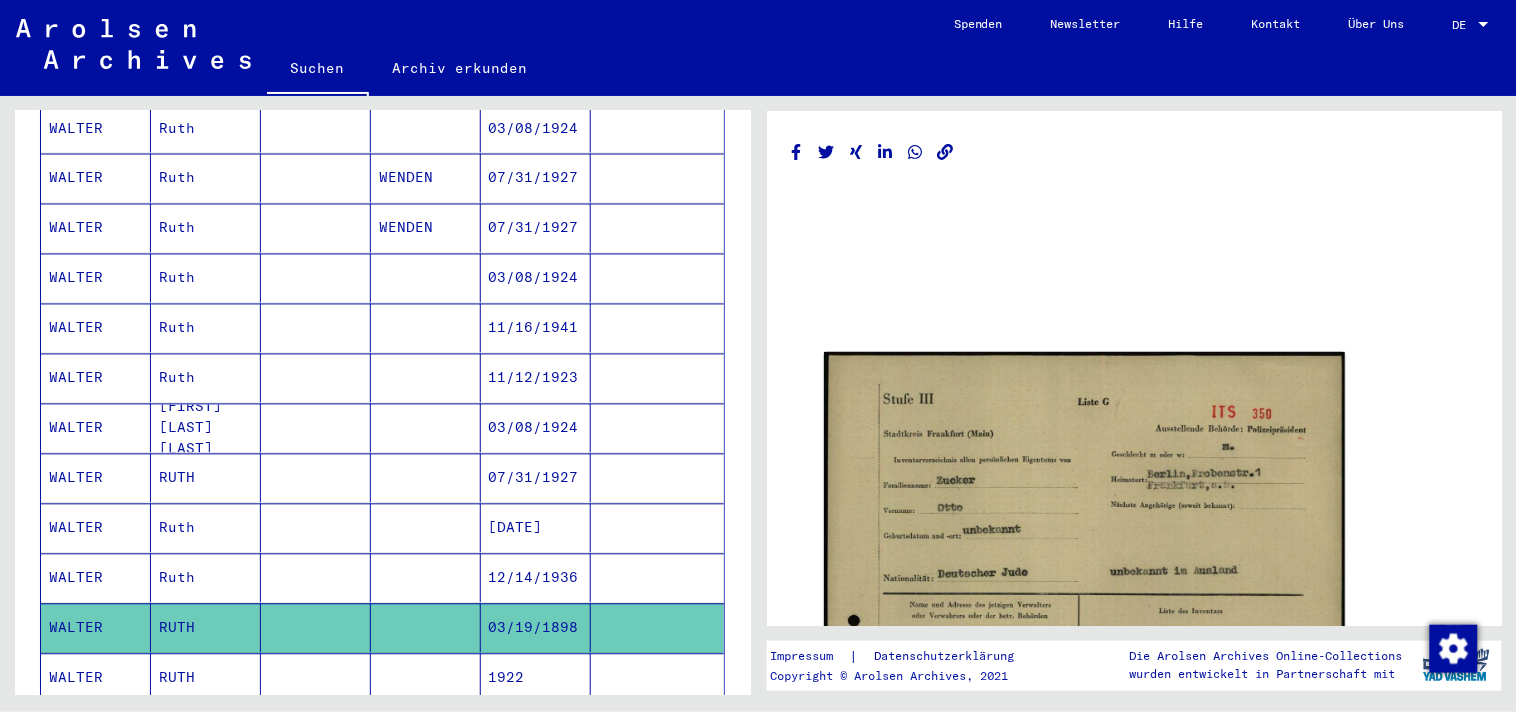 scroll, scrollTop: 935, scrollLeft: 0, axis: vertical 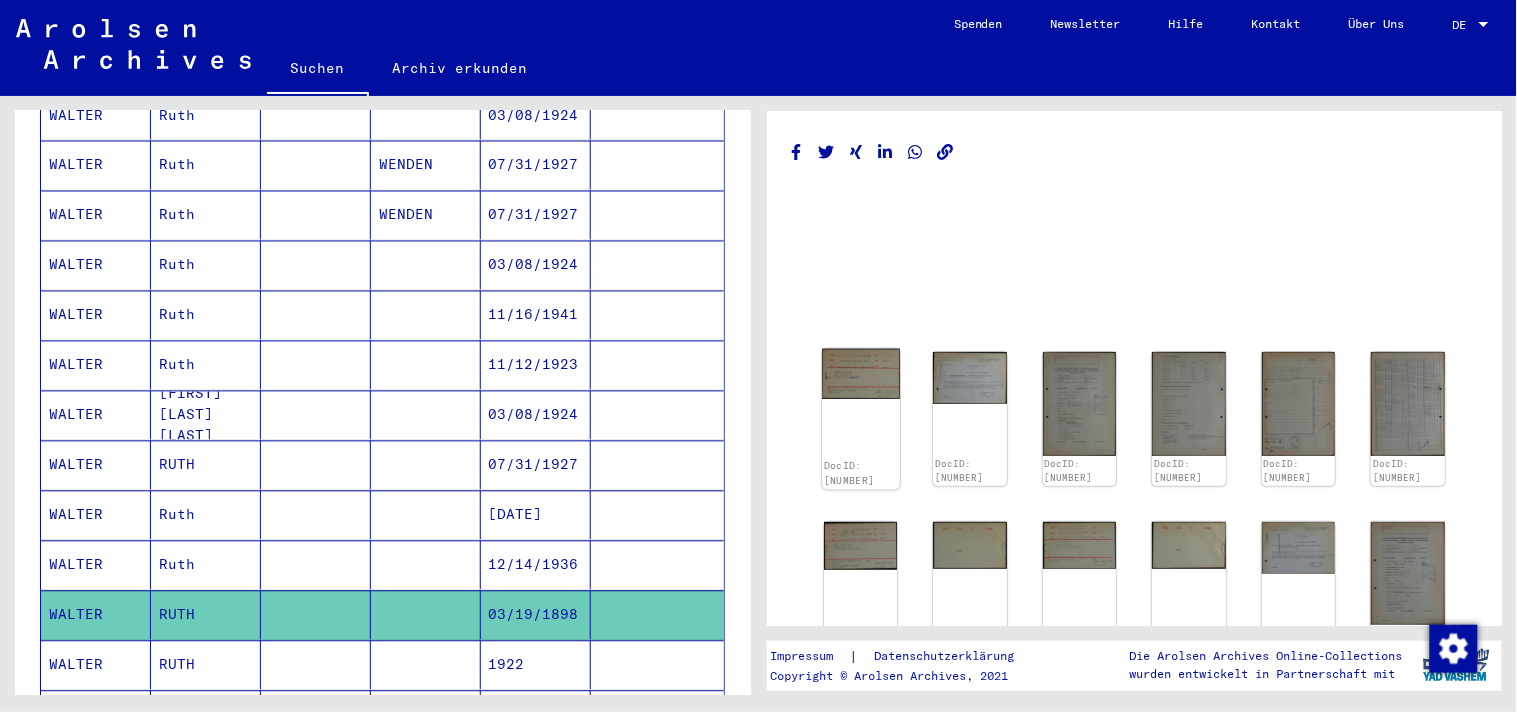 click 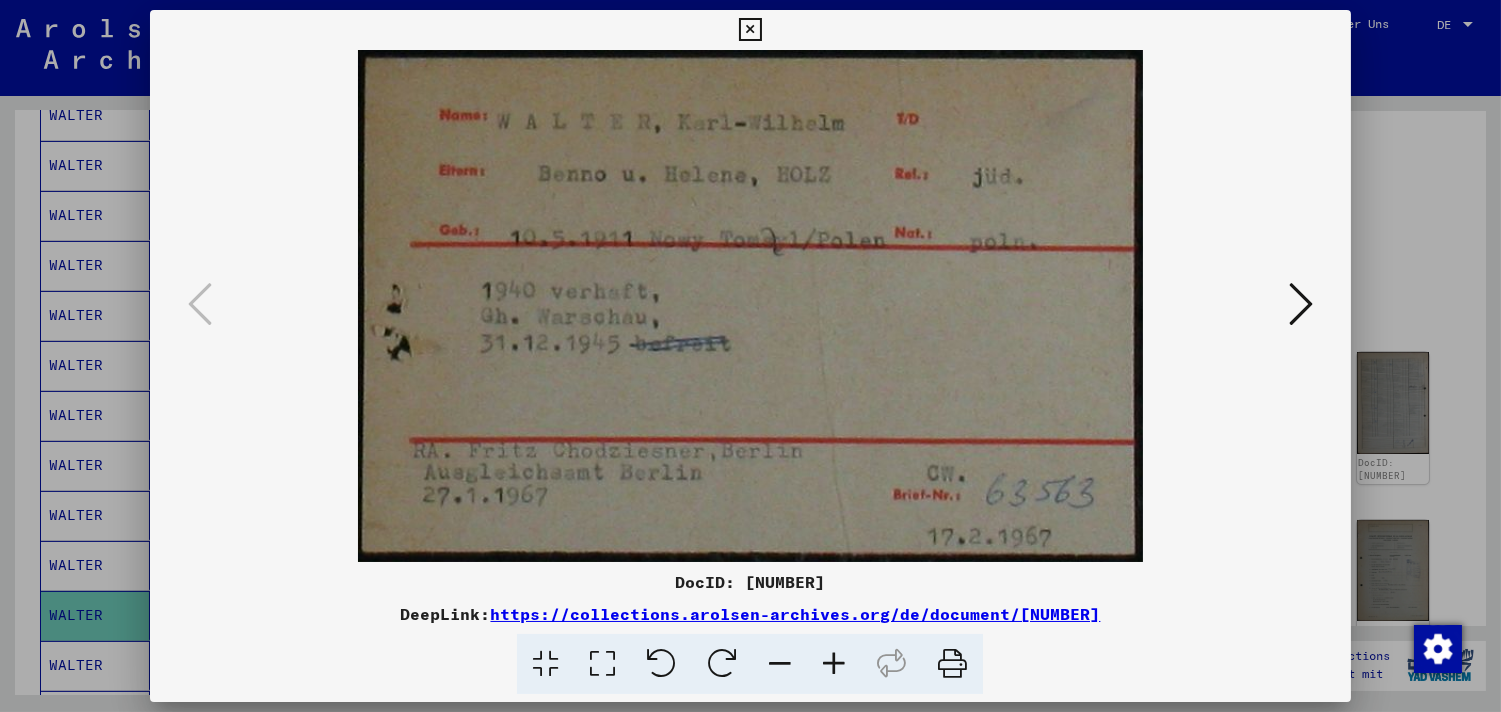 click at bounding box center [1301, 304] 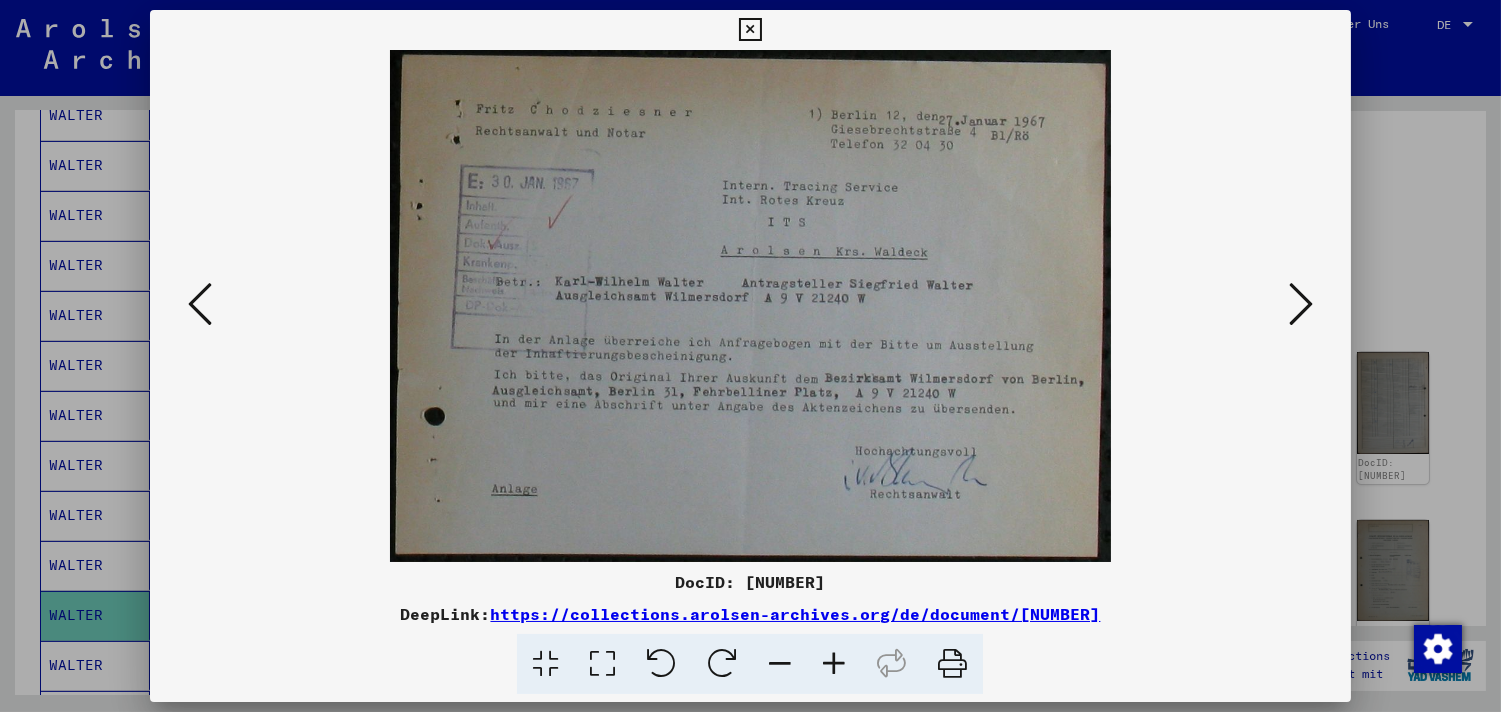 click at bounding box center [1301, 304] 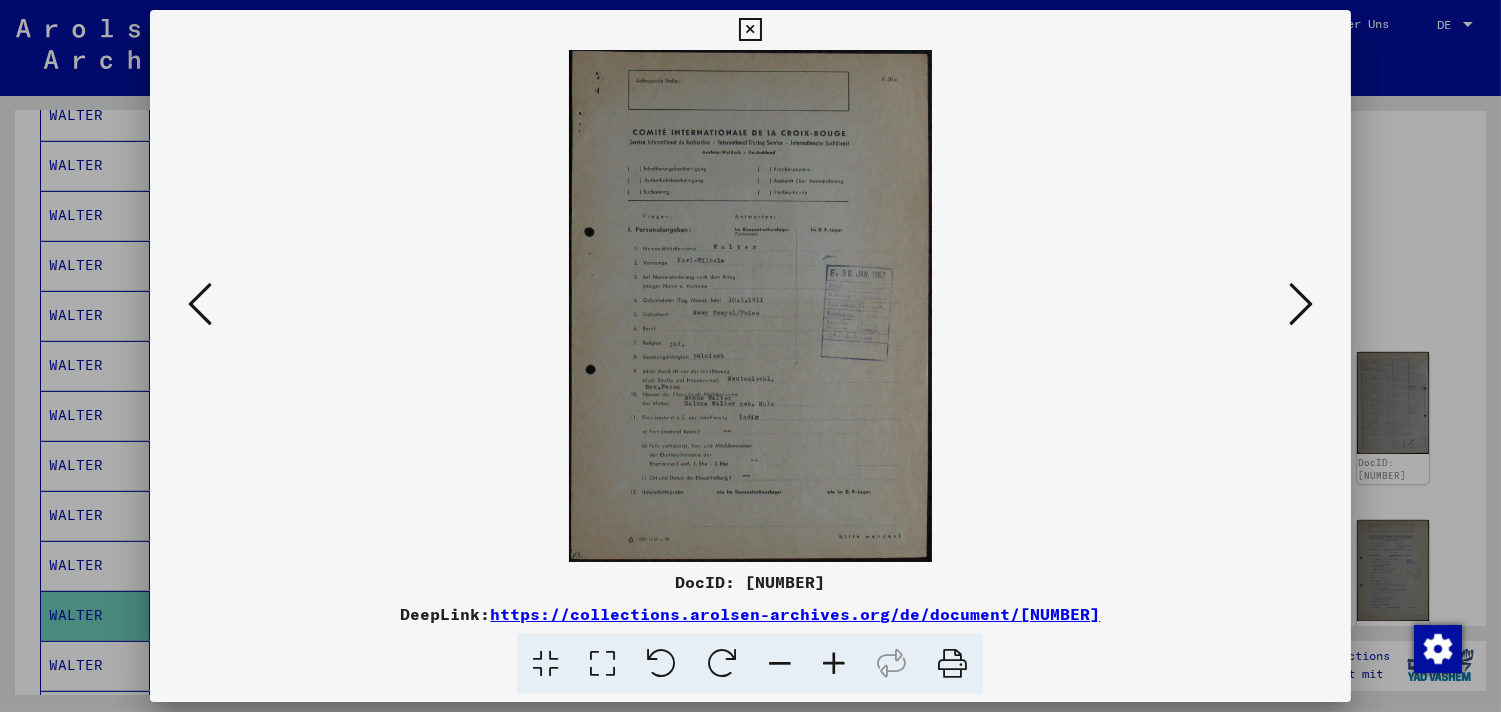 click at bounding box center [1301, 304] 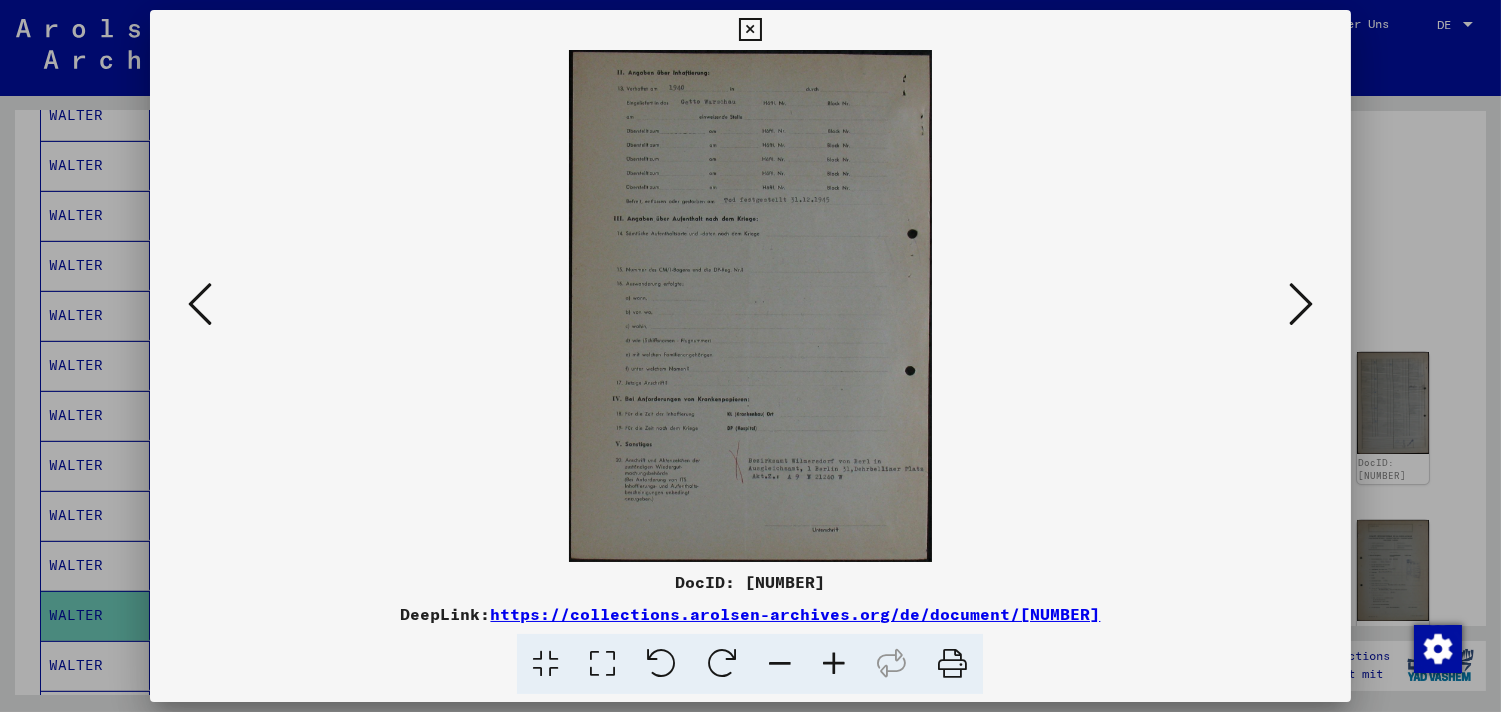 click at bounding box center (1301, 304) 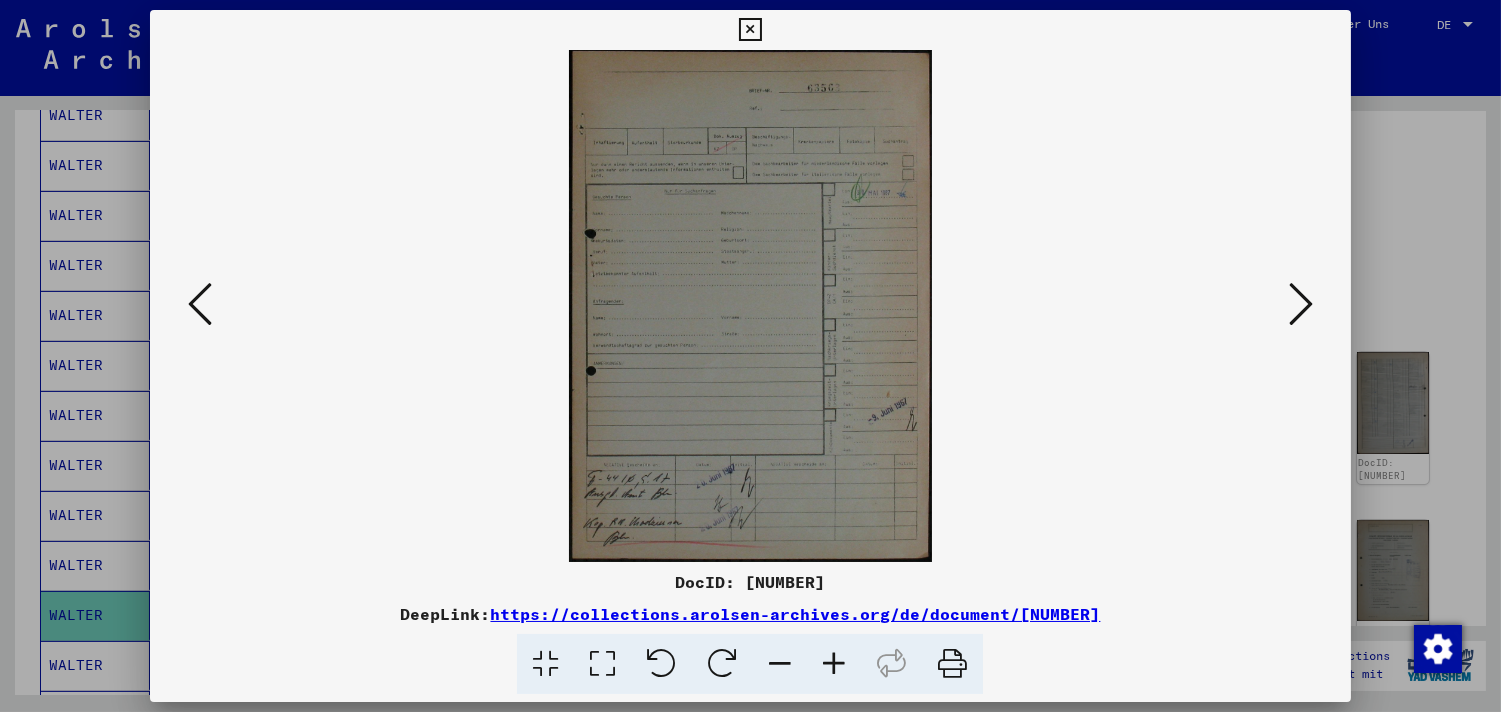 click at bounding box center [1301, 304] 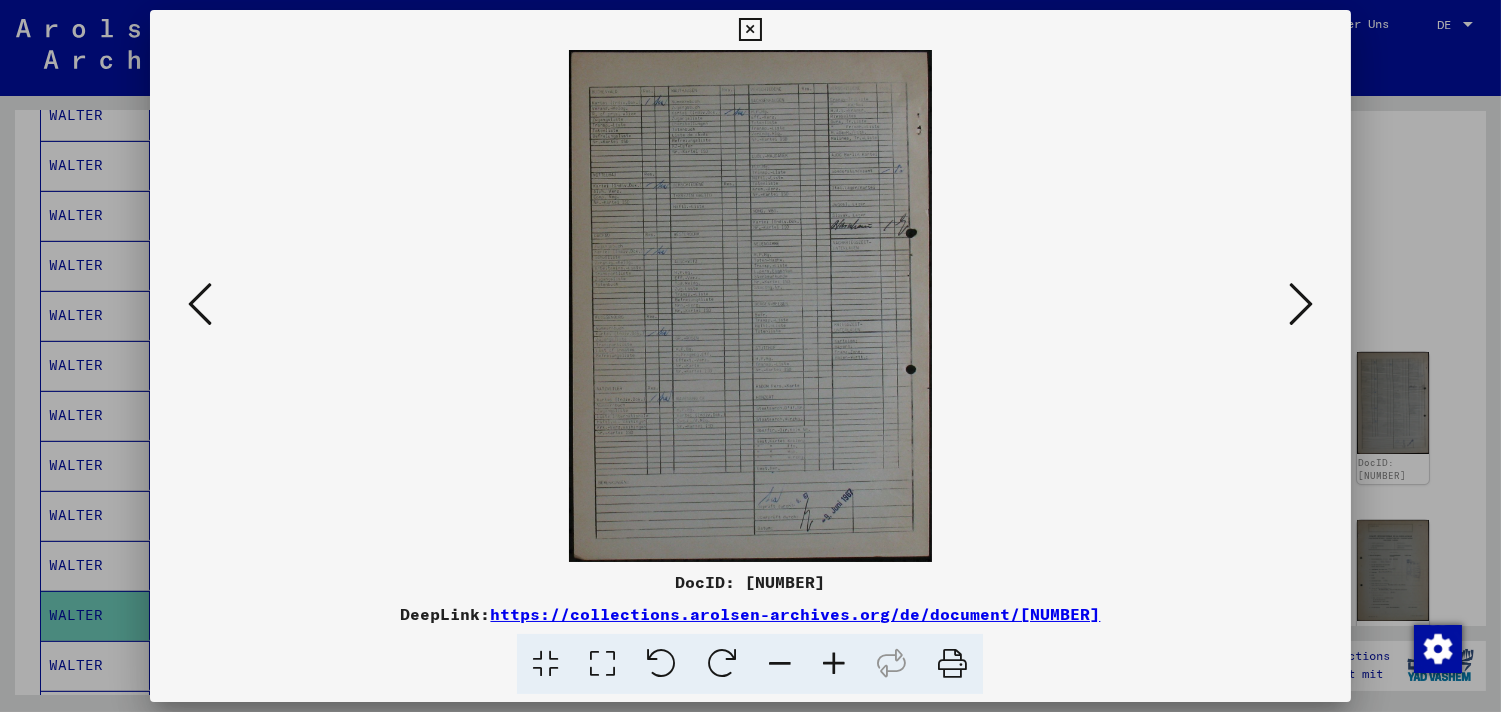 click at bounding box center (750, 356) 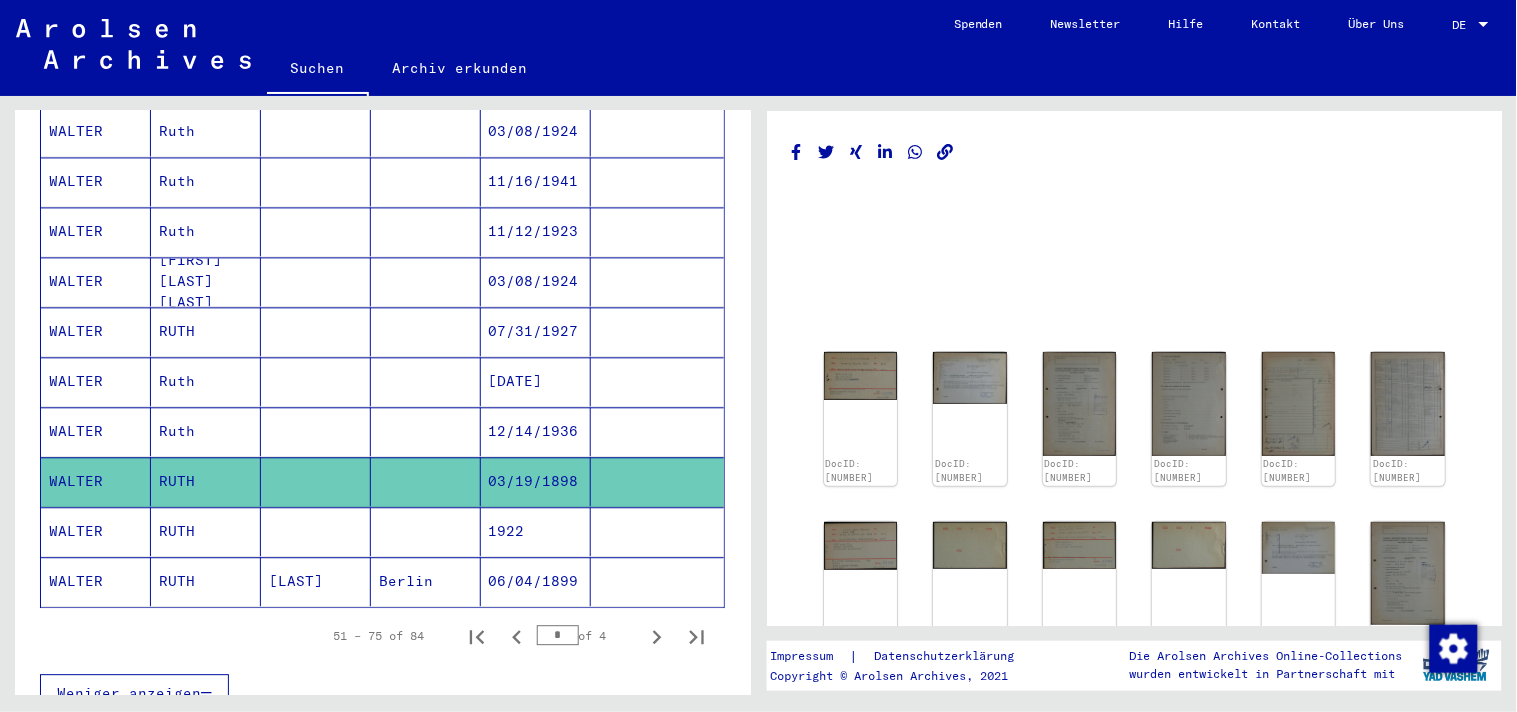 scroll, scrollTop: 1157, scrollLeft: 0, axis: vertical 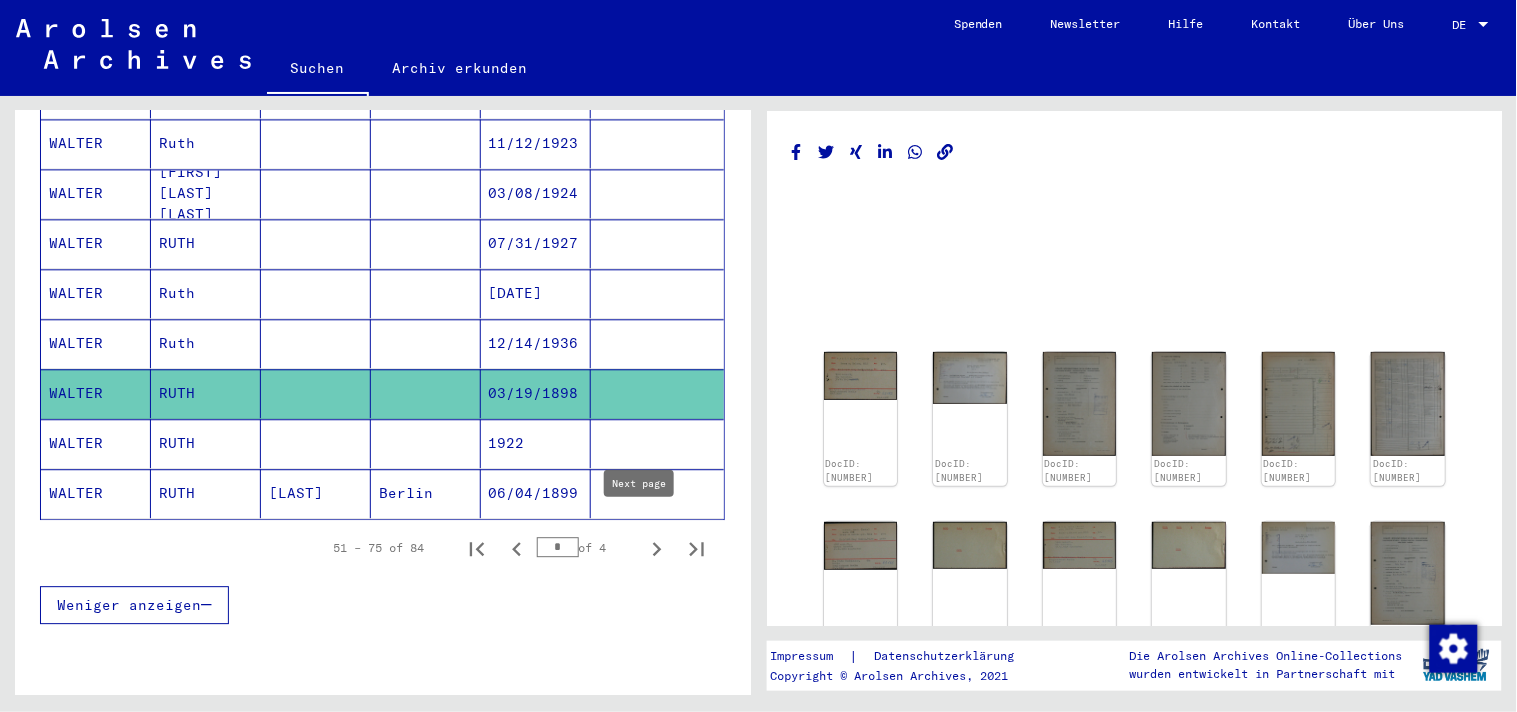 click 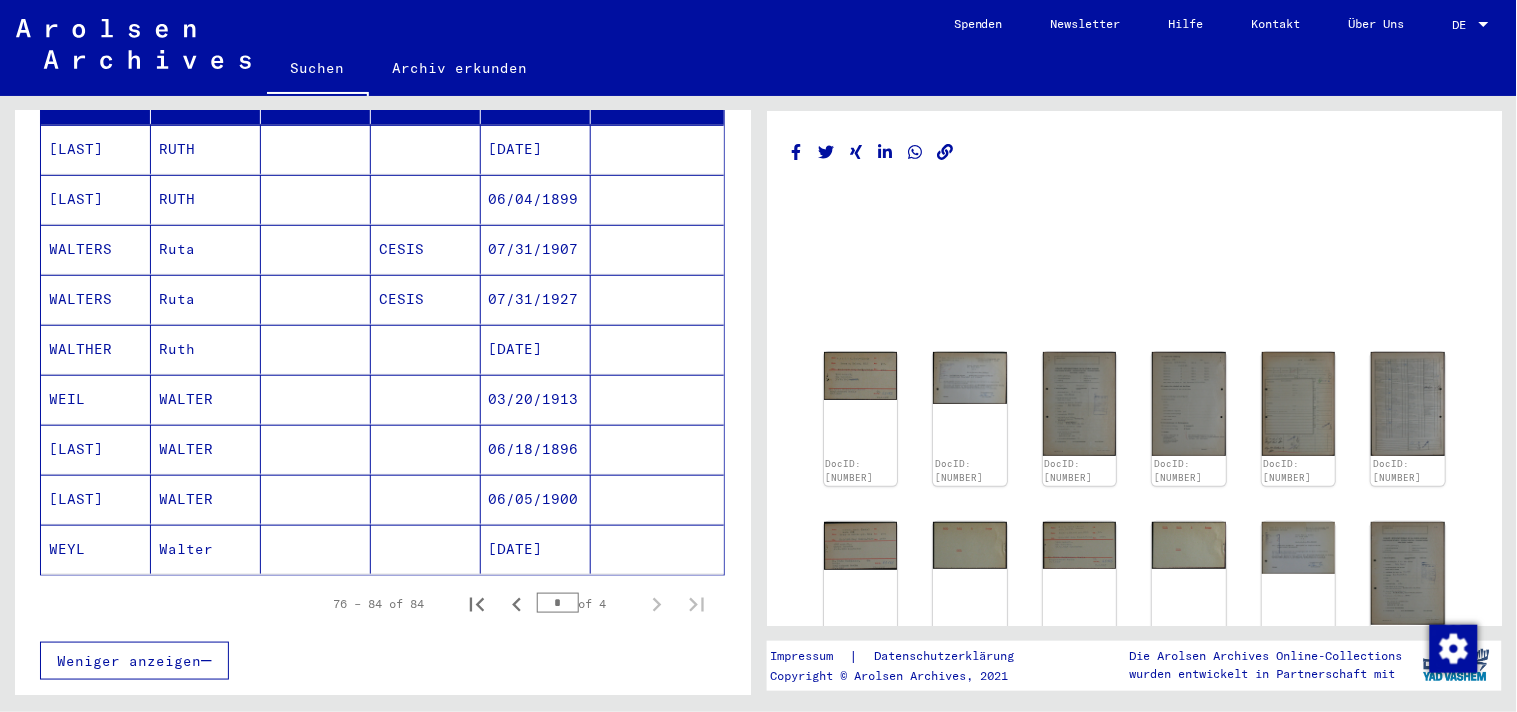 scroll, scrollTop: 201, scrollLeft: 0, axis: vertical 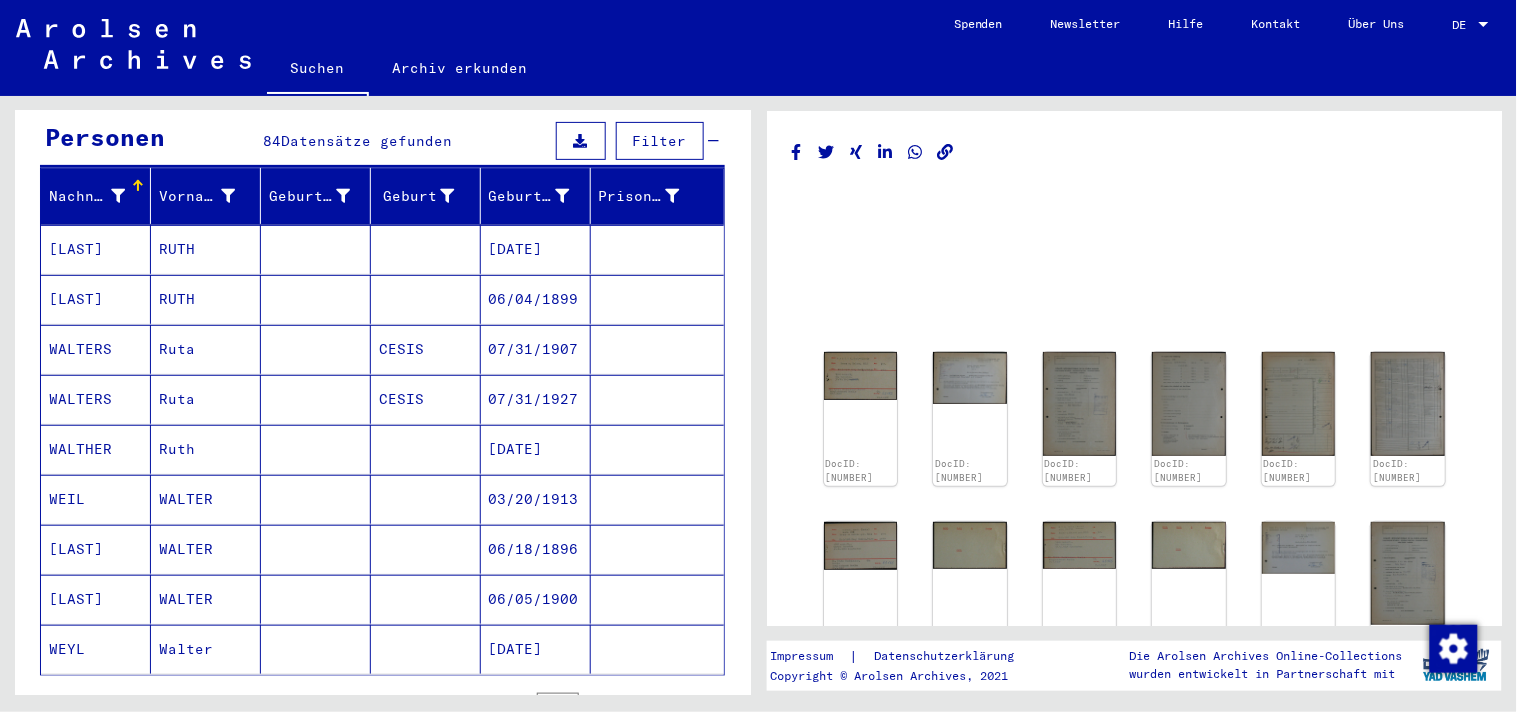 click on "[LAST]" at bounding box center [96, 299] 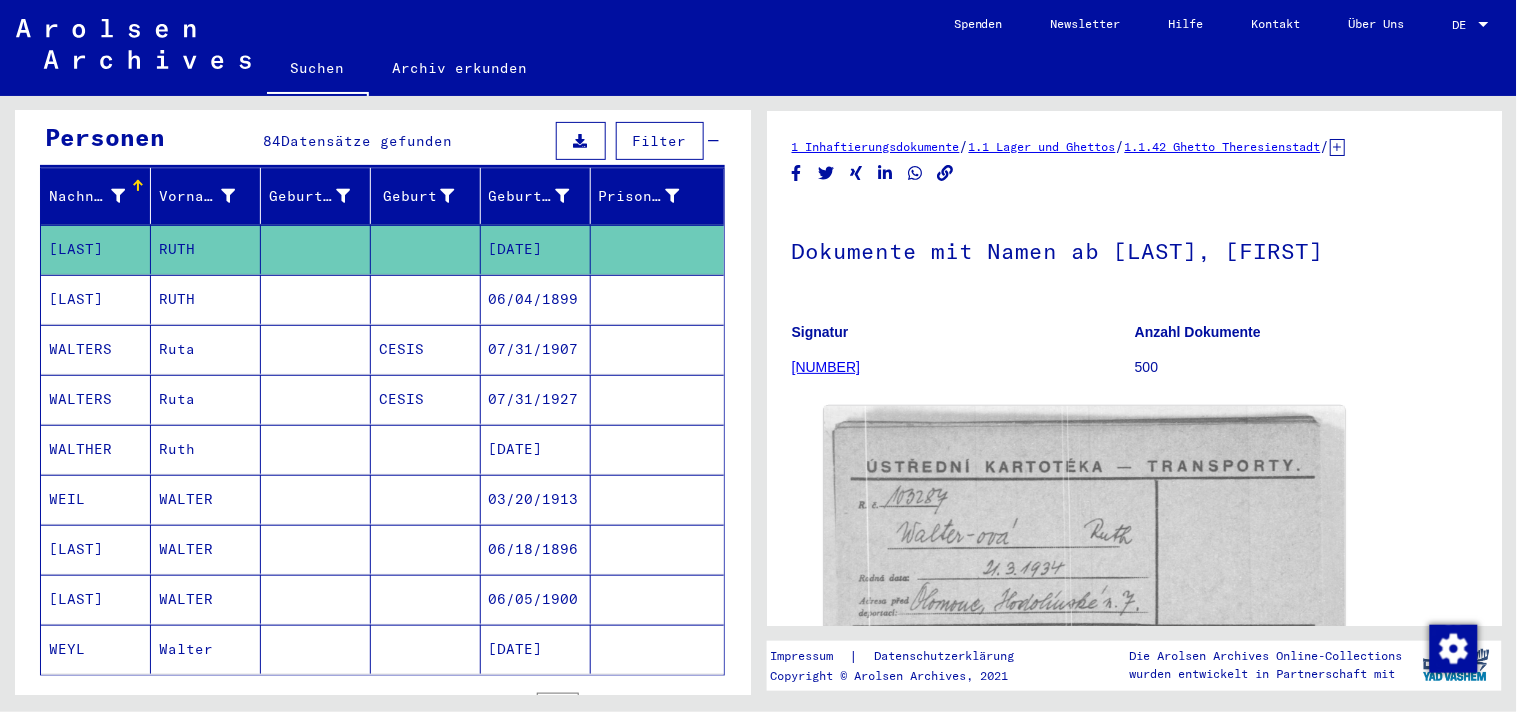 scroll, scrollTop: 0, scrollLeft: 0, axis: both 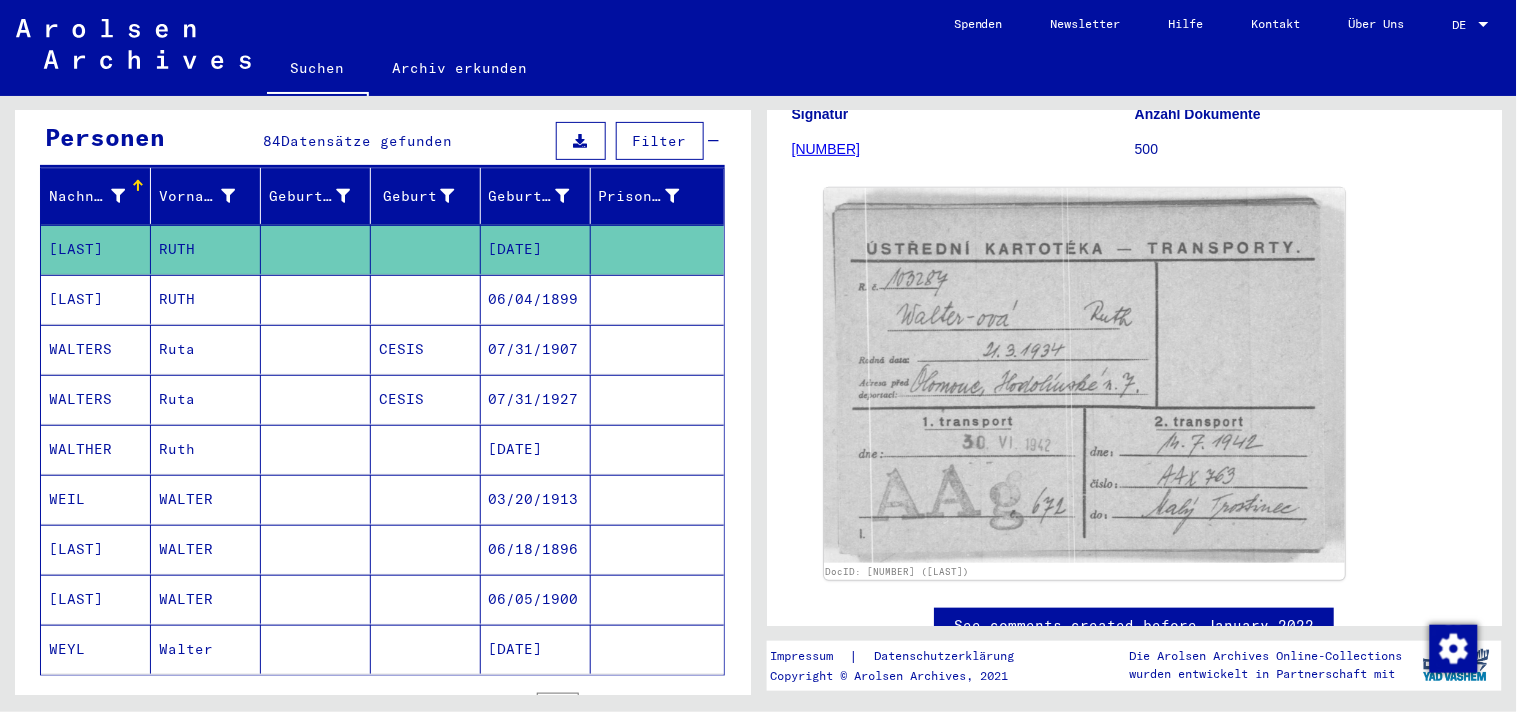 click 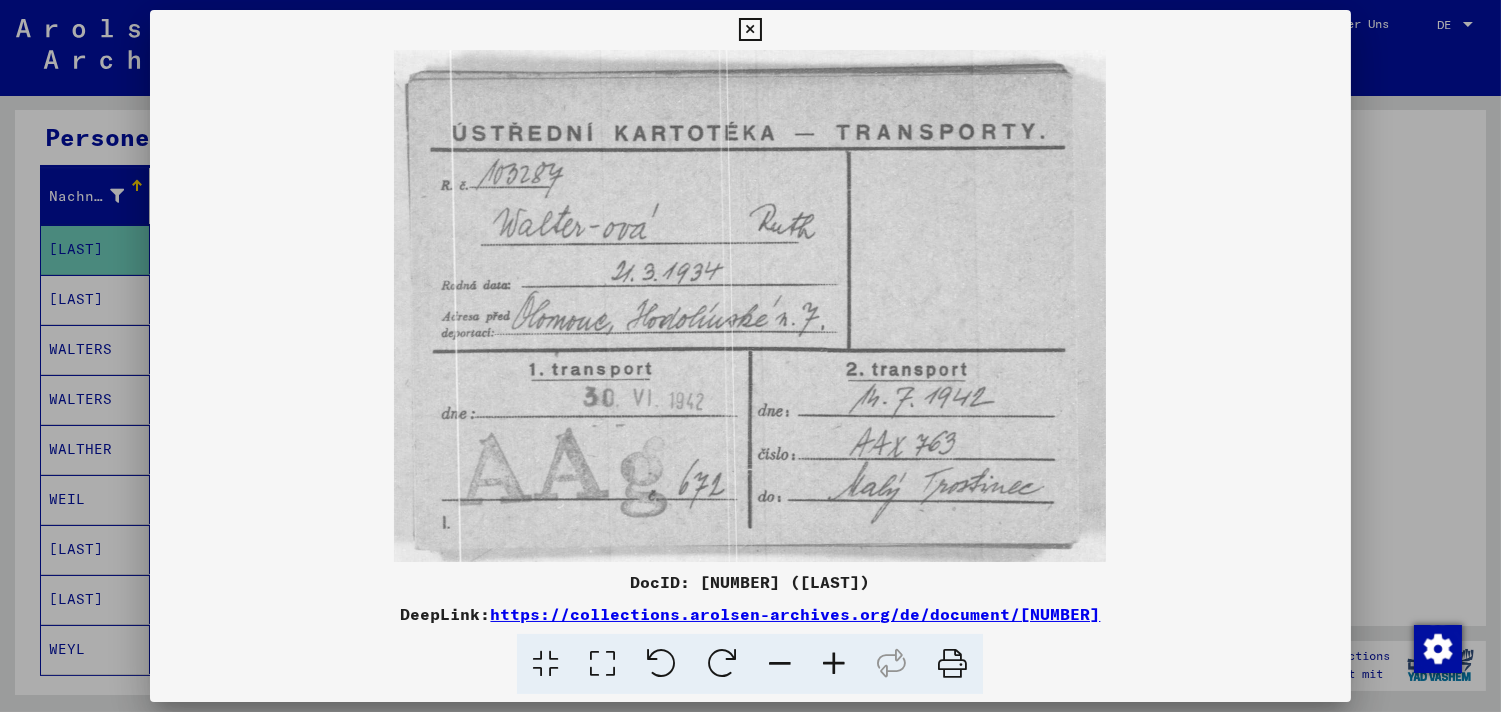 click at bounding box center [750, 306] 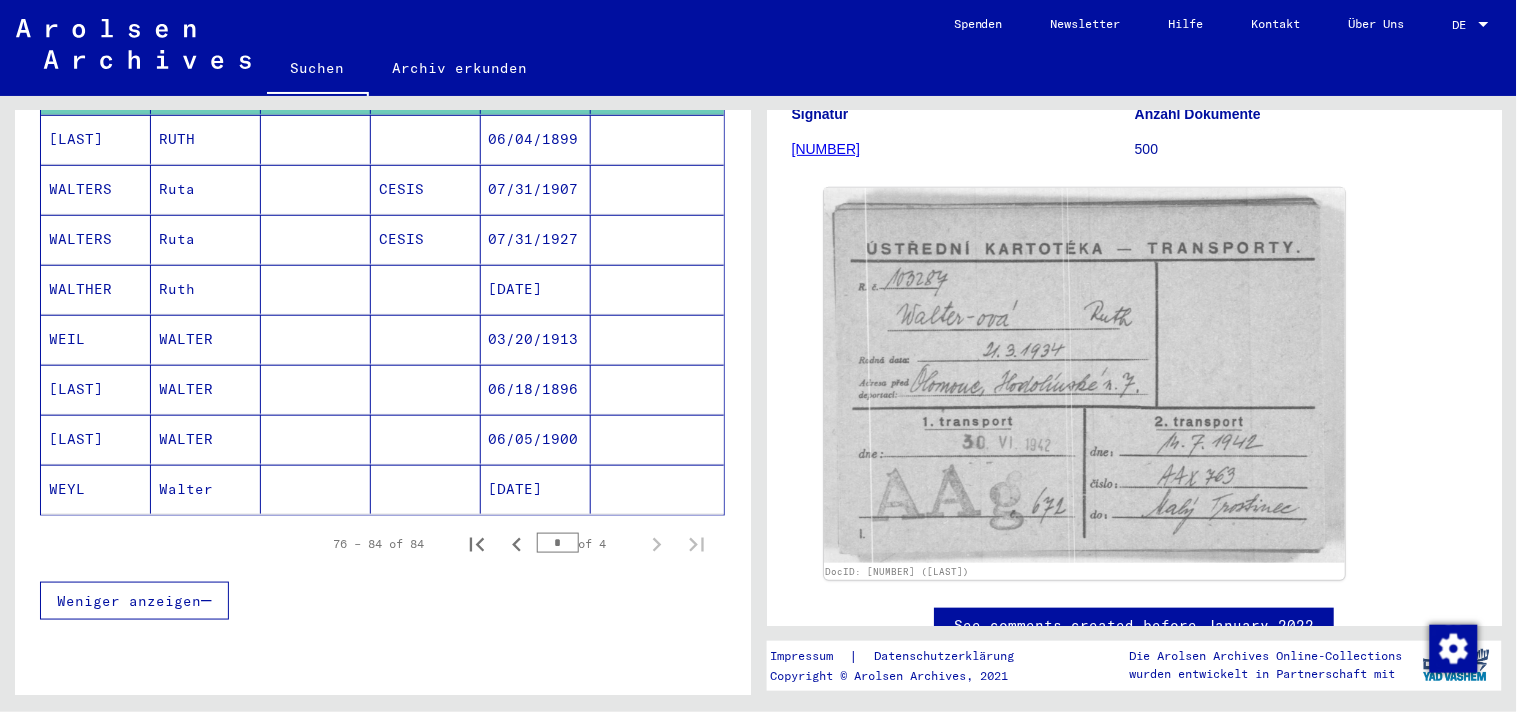 scroll, scrollTop: 404, scrollLeft: 0, axis: vertical 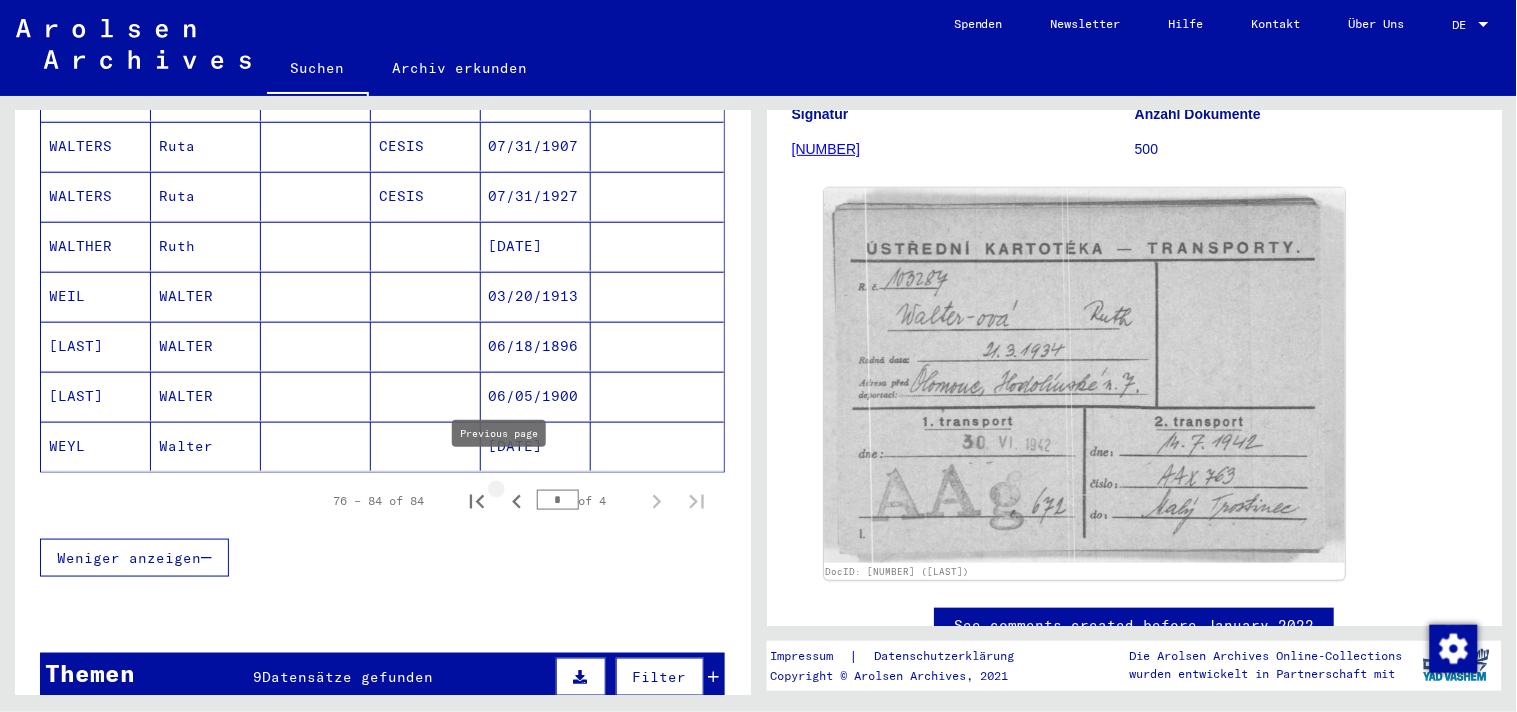 click 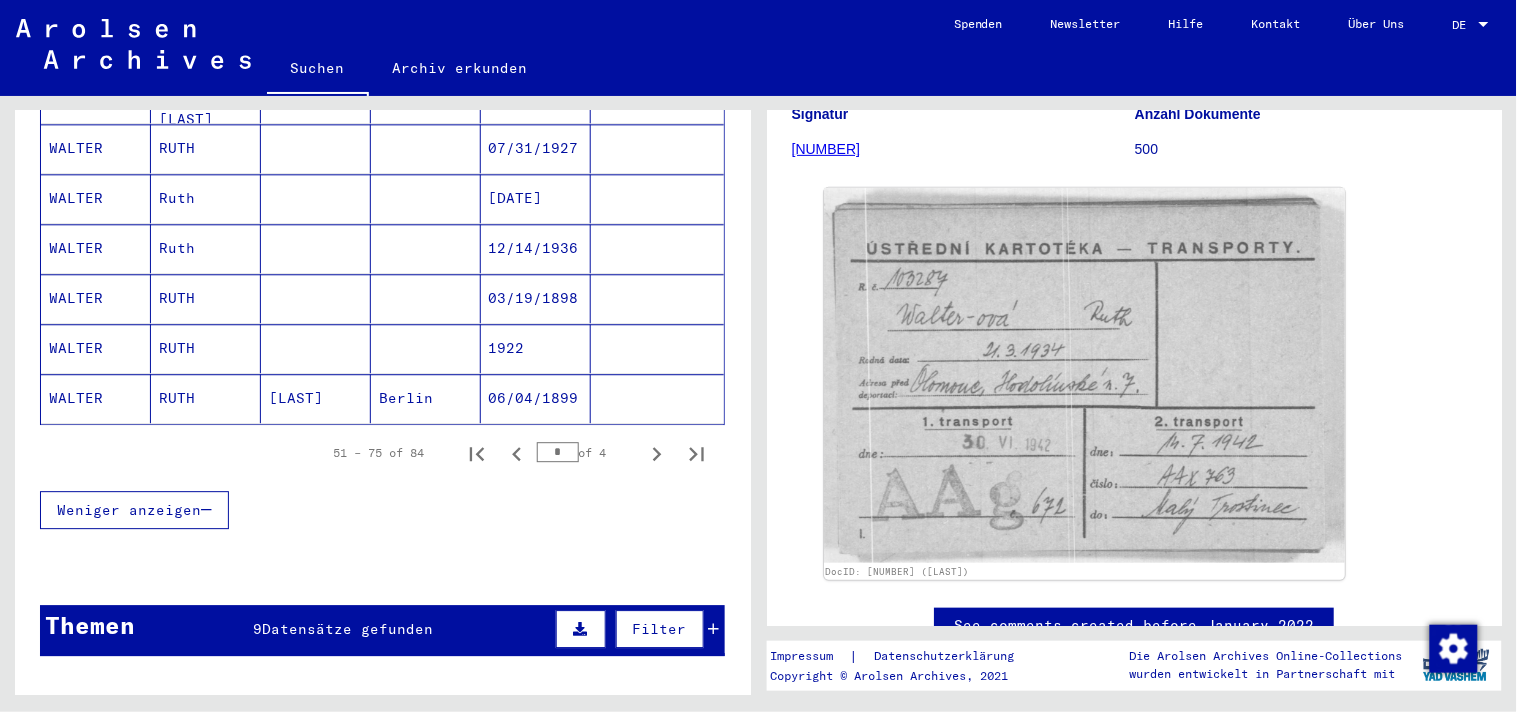 scroll, scrollTop: 1337, scrollLeft: 0, axis: vertical 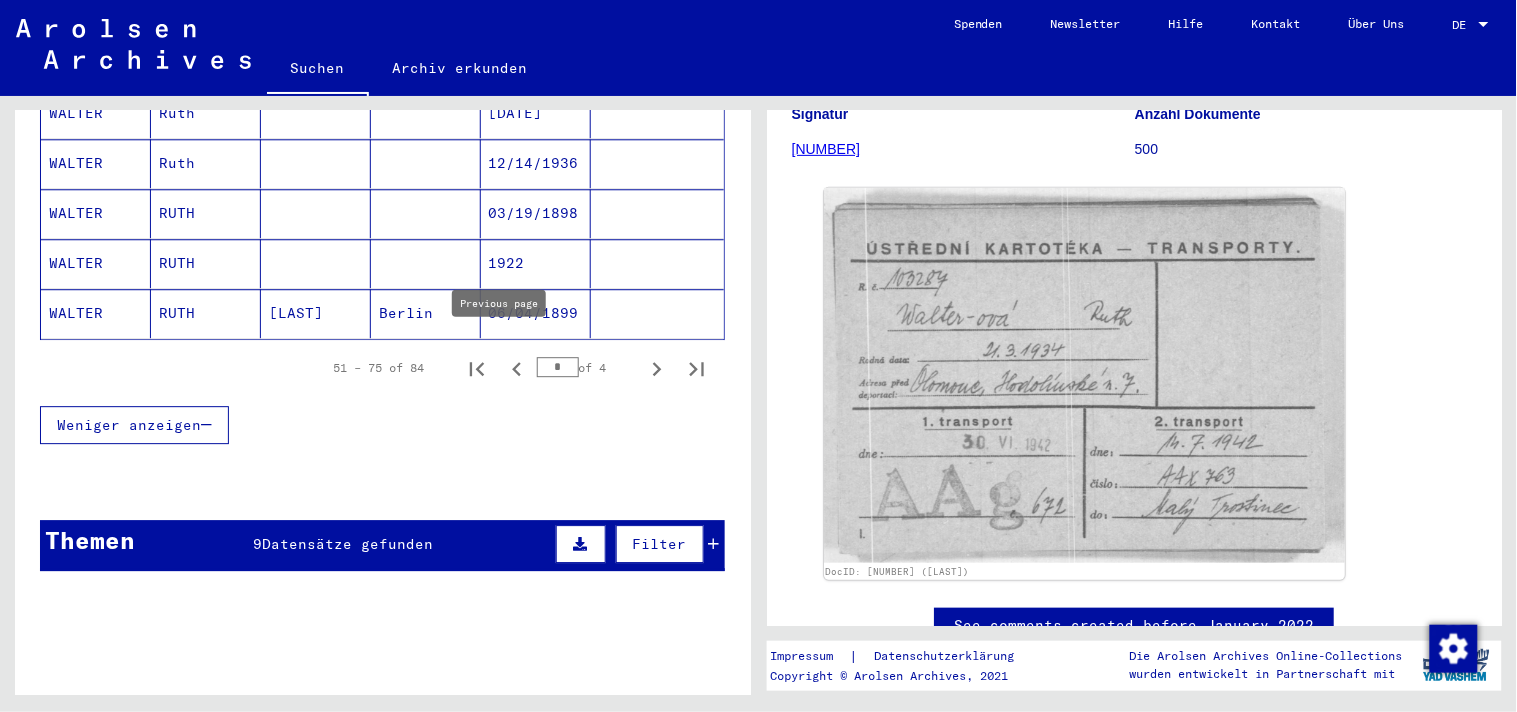 click 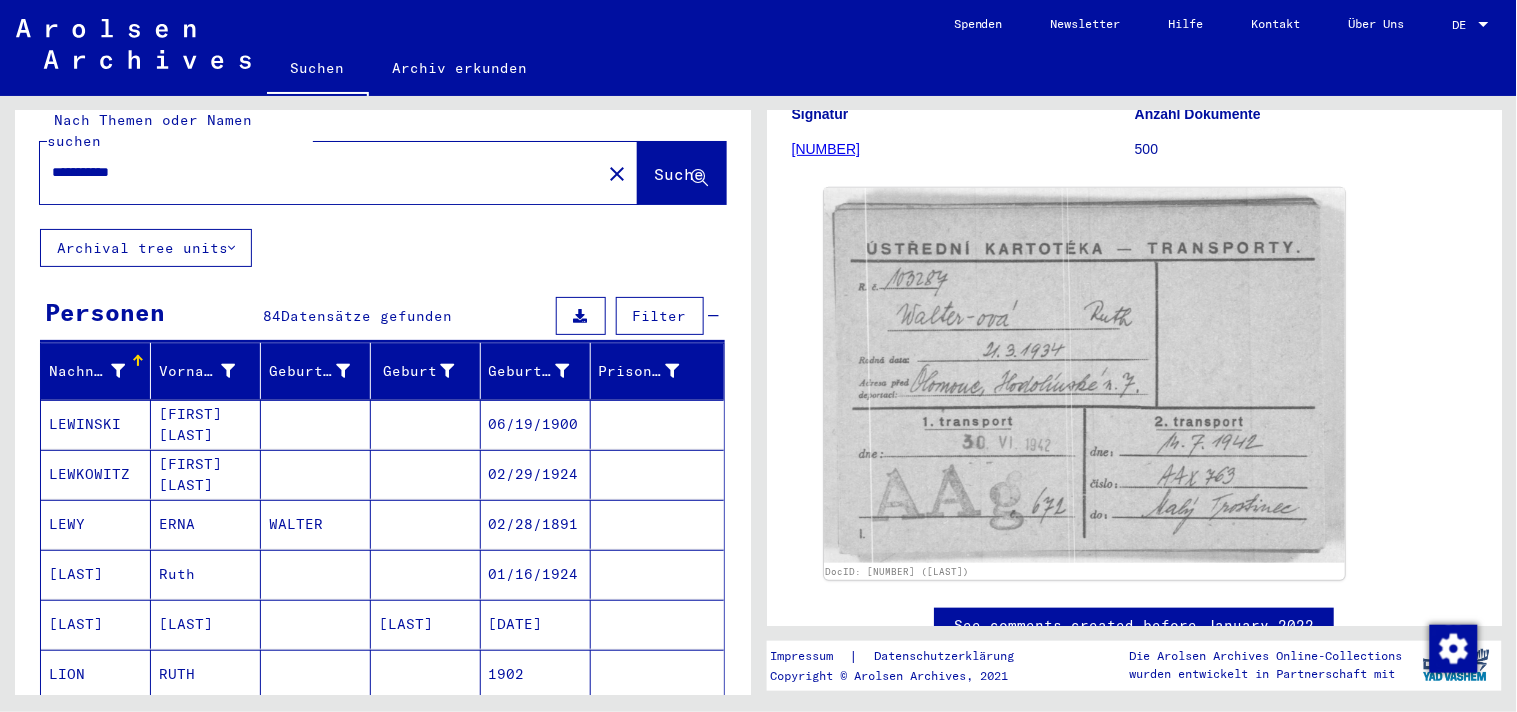 scroll, scrollTop: 0, scrollLeft: 0, axis: both 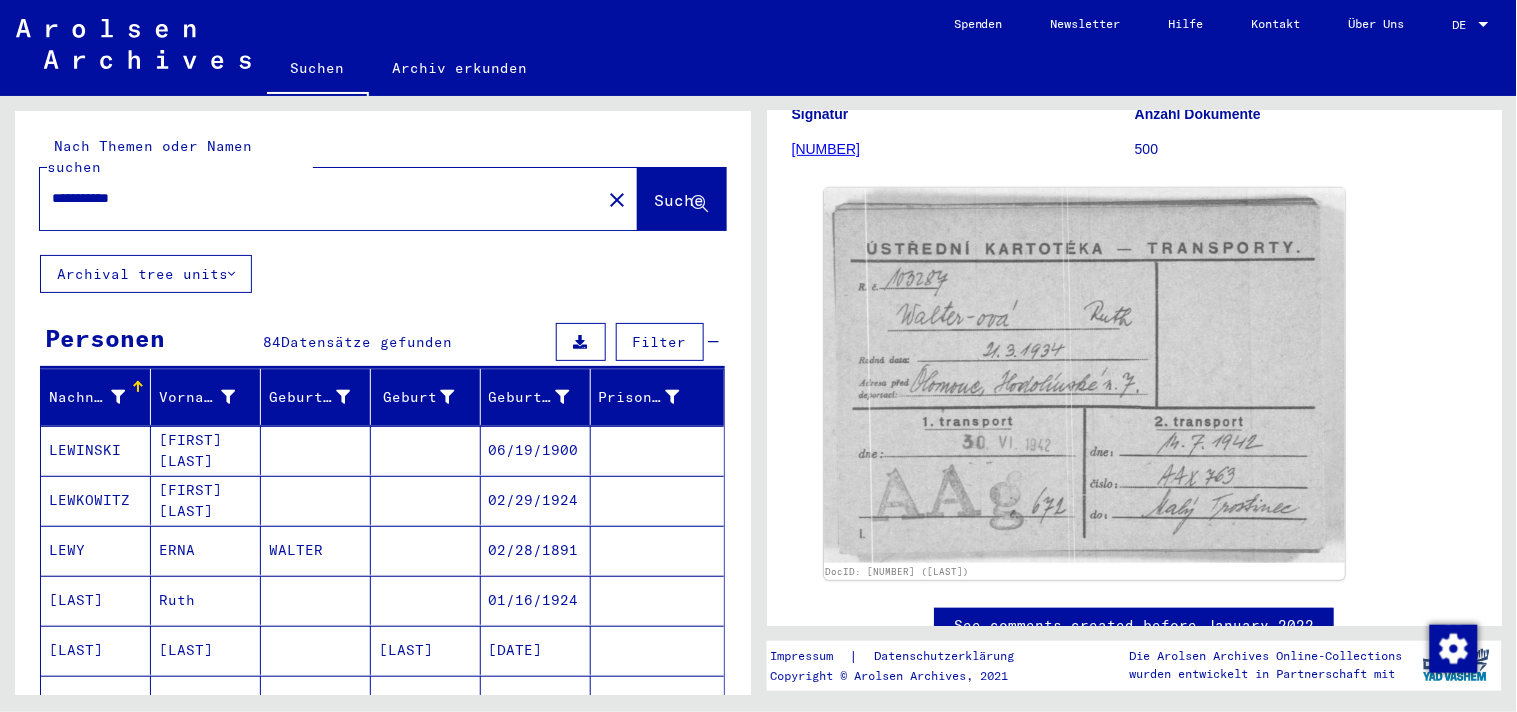 click on "**********" at bounding box center (321, 198) 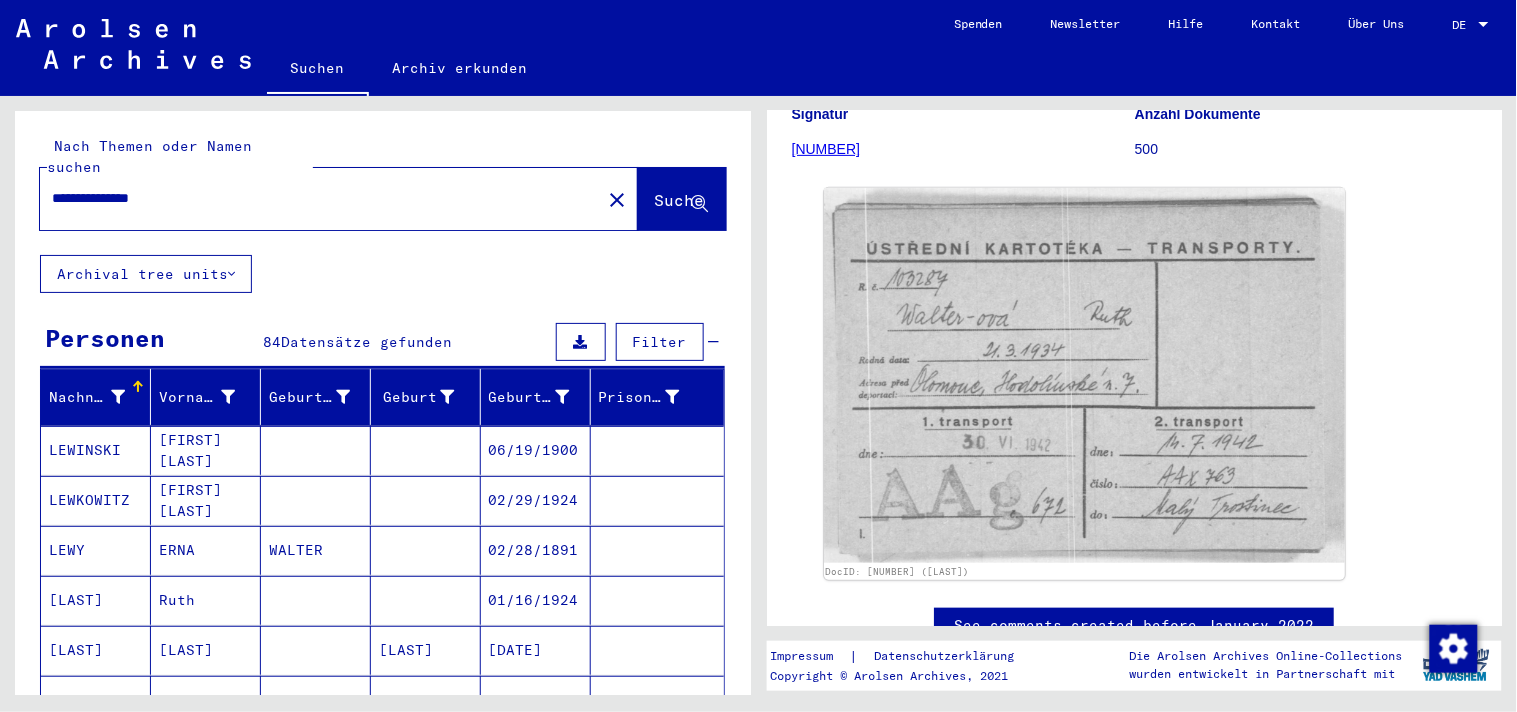 type on "**********" 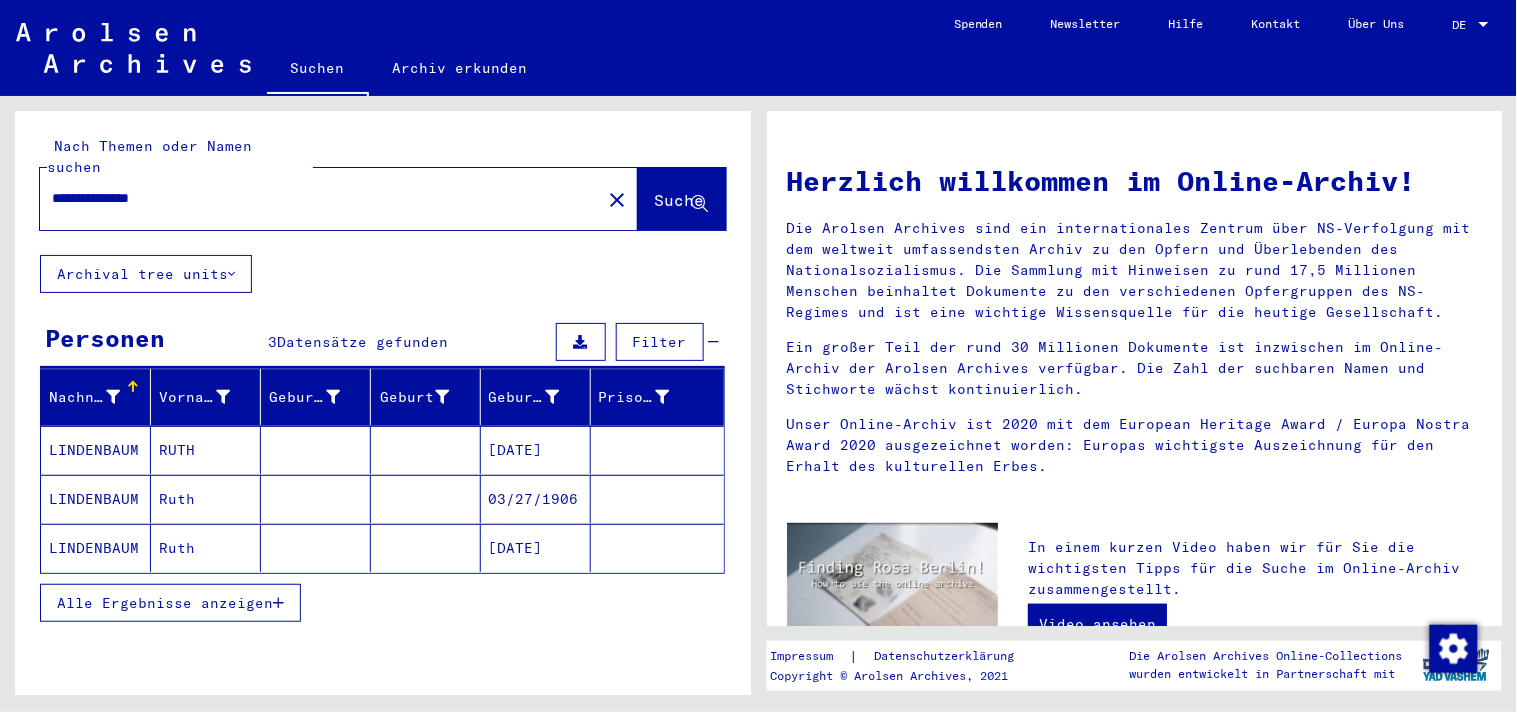 click on "LINDENBAUM" at bounding box center (96, 499) 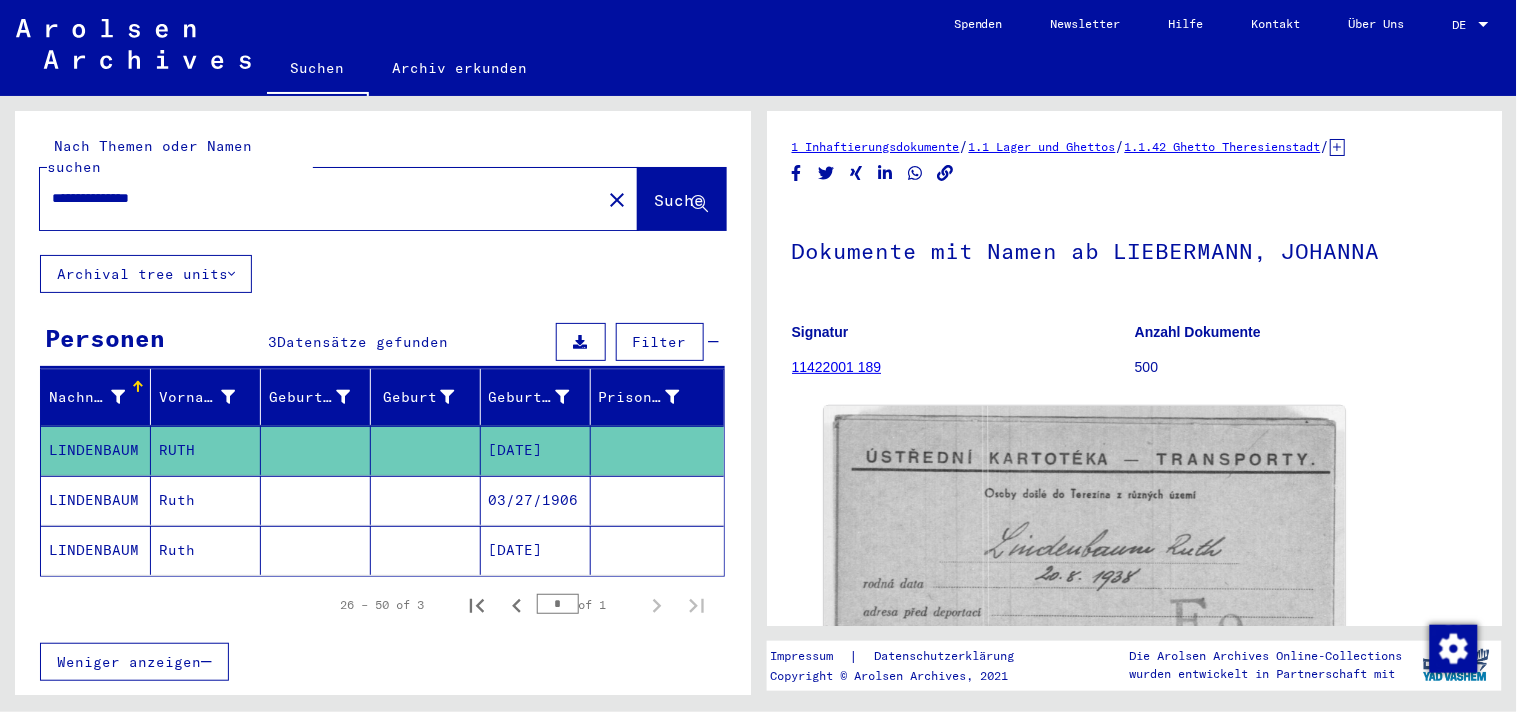 scroll, scrollTop: 0, scrollLeft: 0, axis: both 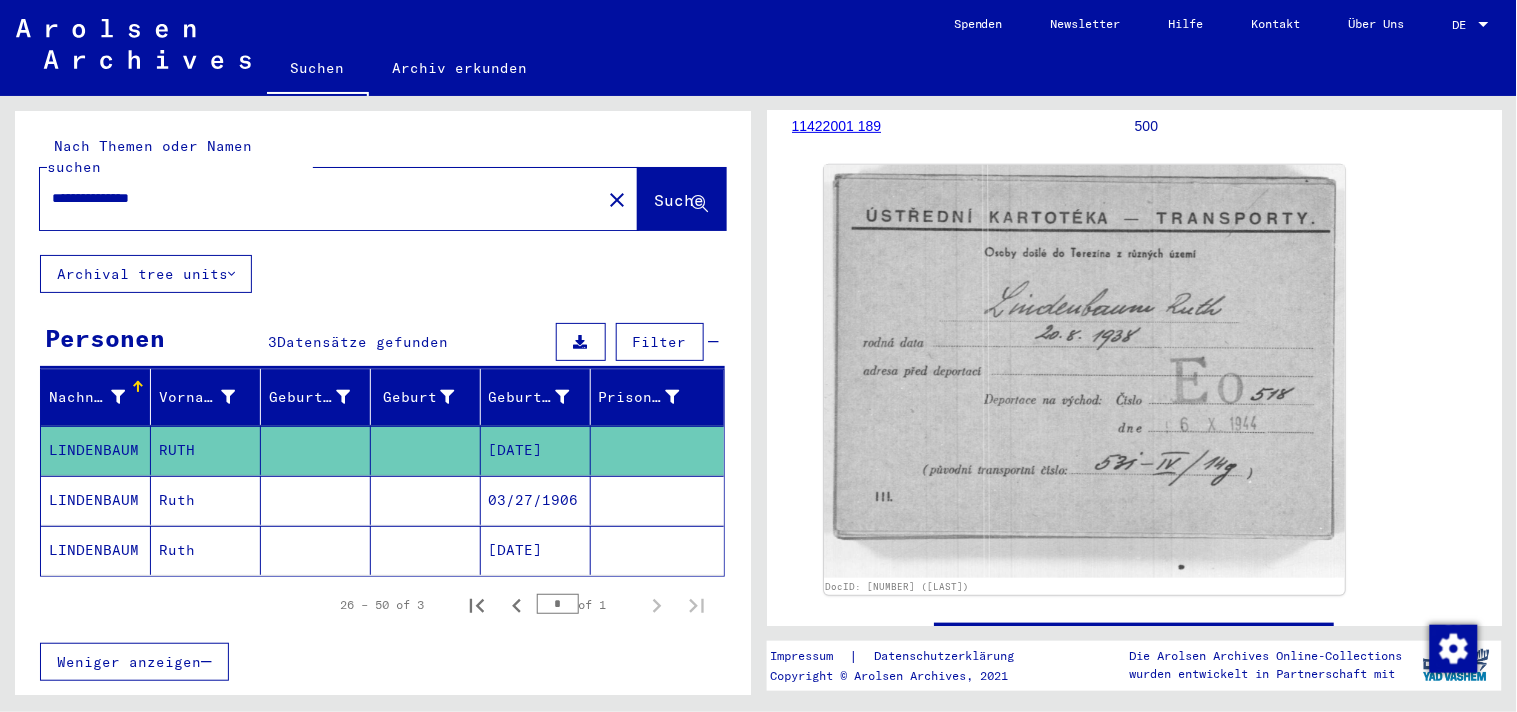 click on "LINDENBAUM" 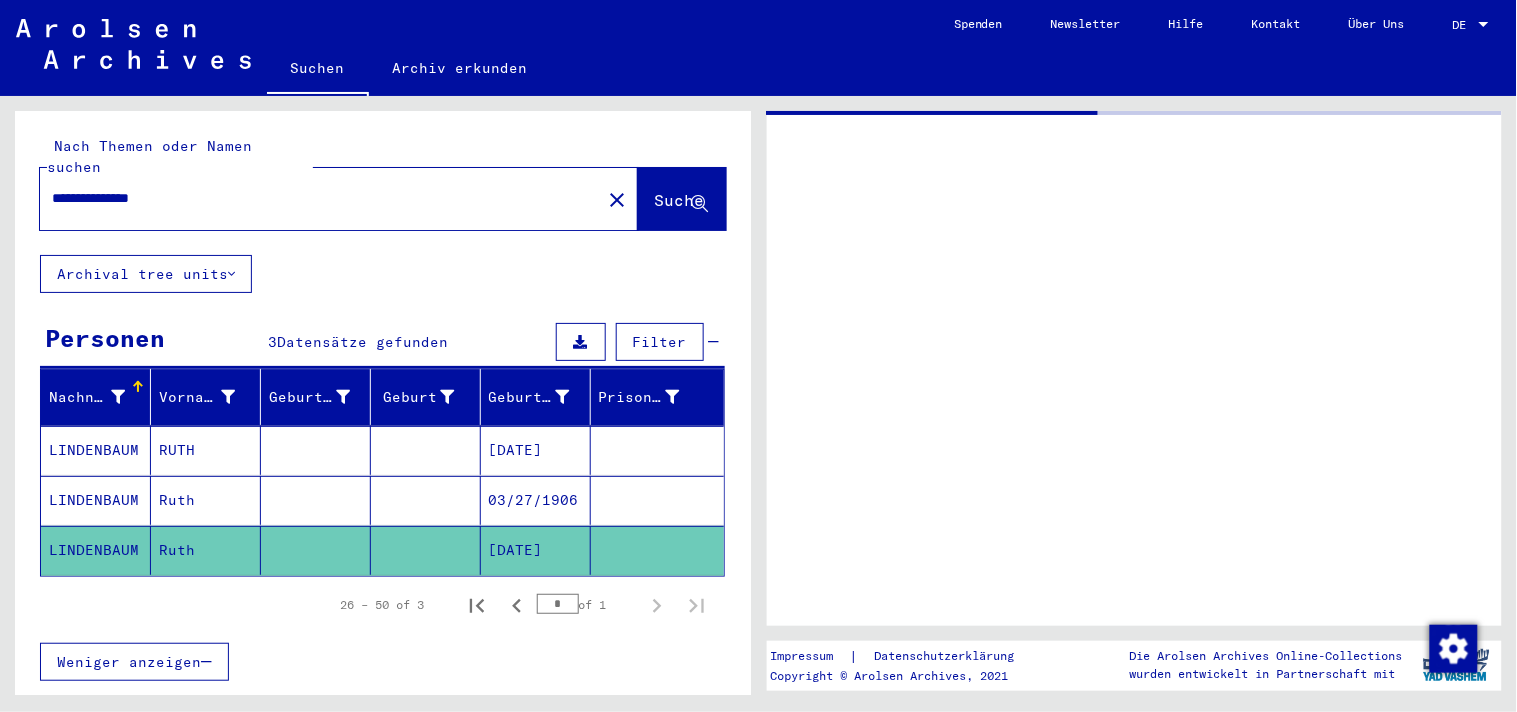 scroll, scrollTop: 0, scrollLeft: 0, axis: both 